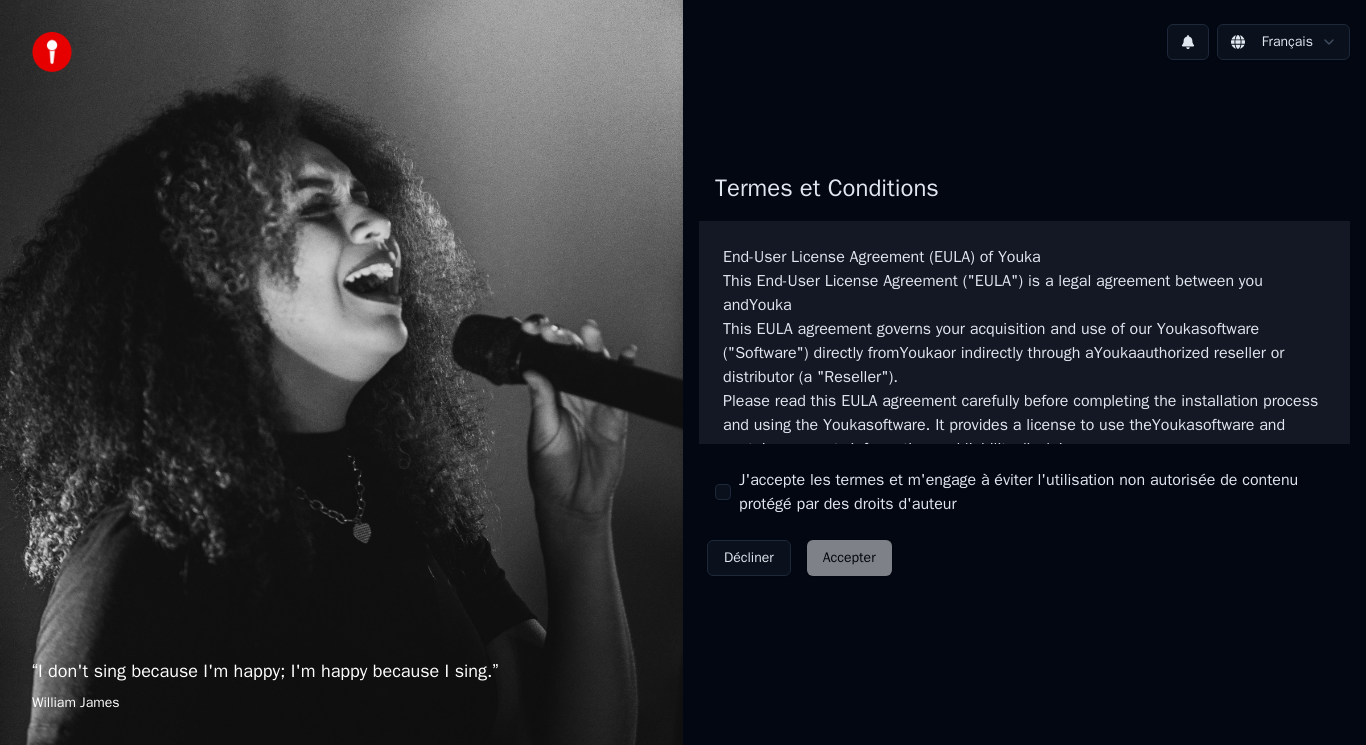 scroll, scrollTop: 0, scrollLeft: 0, axis: both 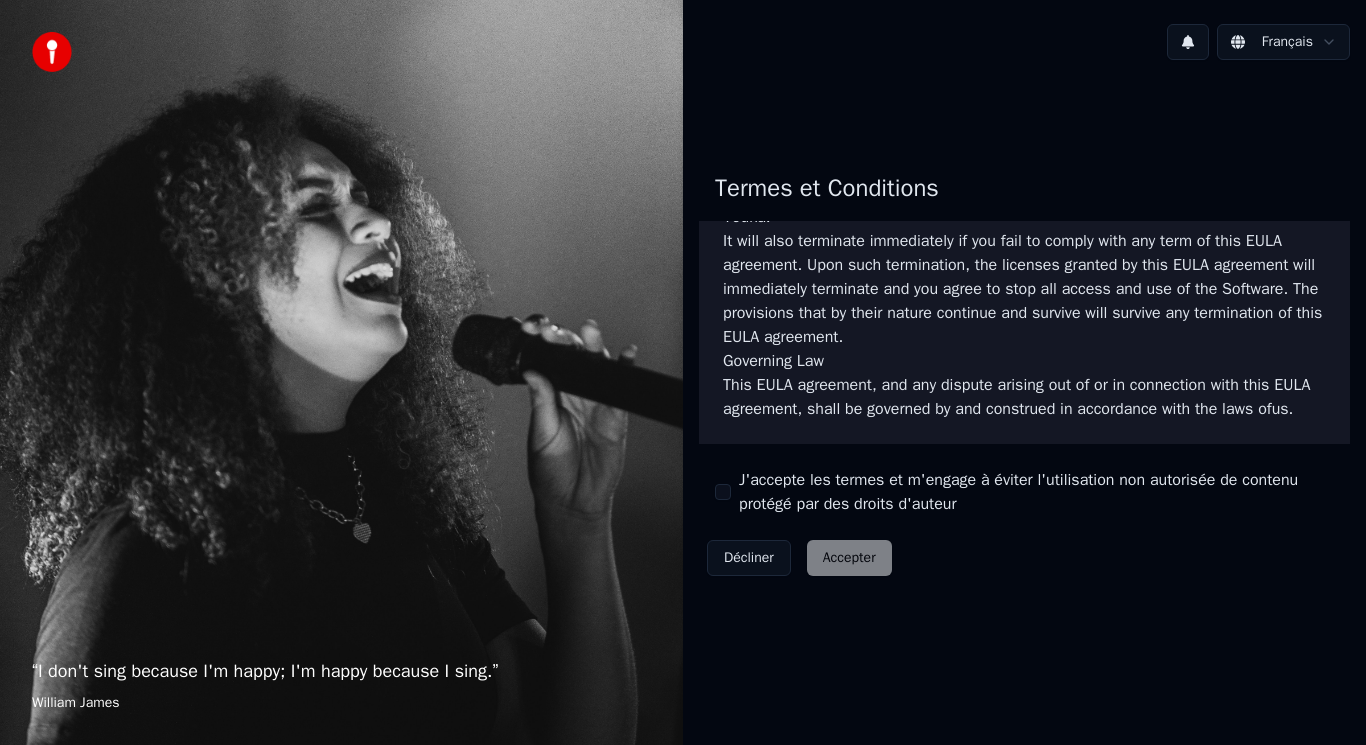 click on "J'accepte les termes et m'engage à éviter l'utilisation non autorisée de contenu protégé par des droits d'auteur" at bounding box center [723, 492] 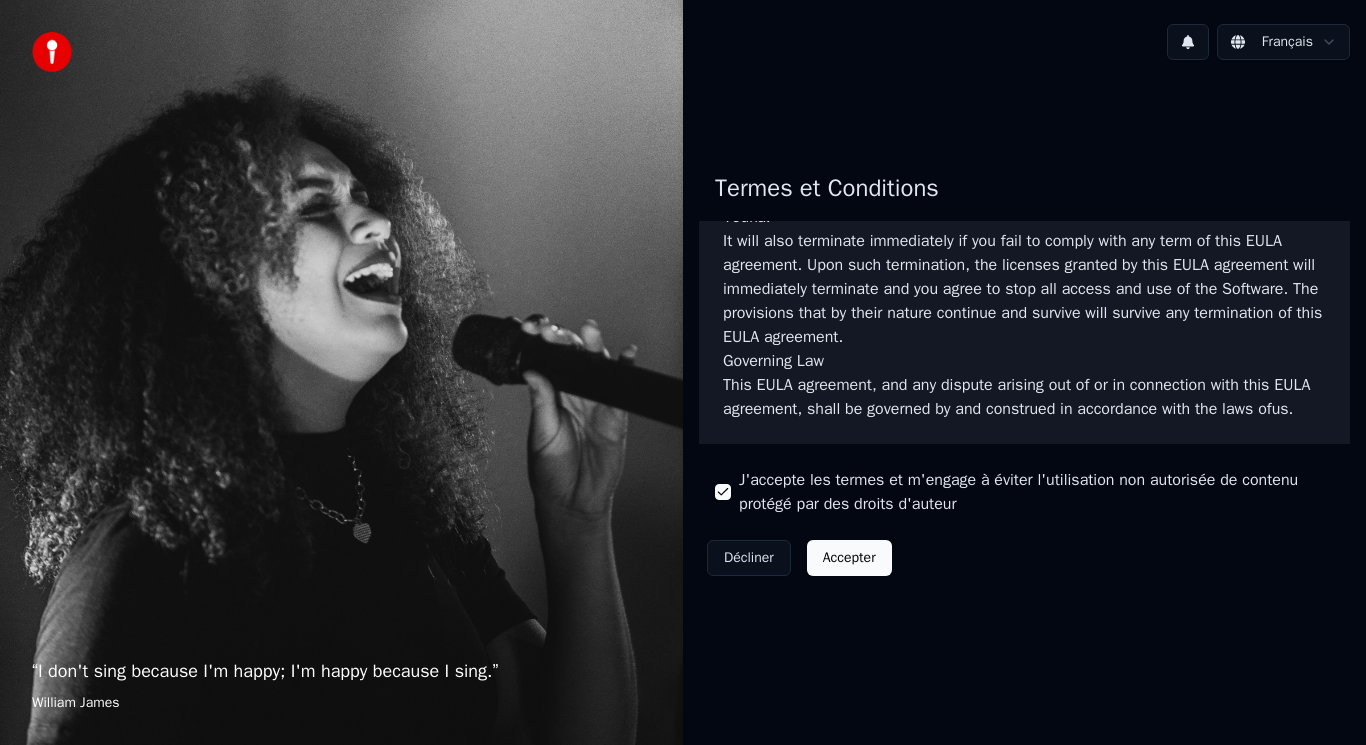 click on "Accepter" at bounding box center [849, 558] 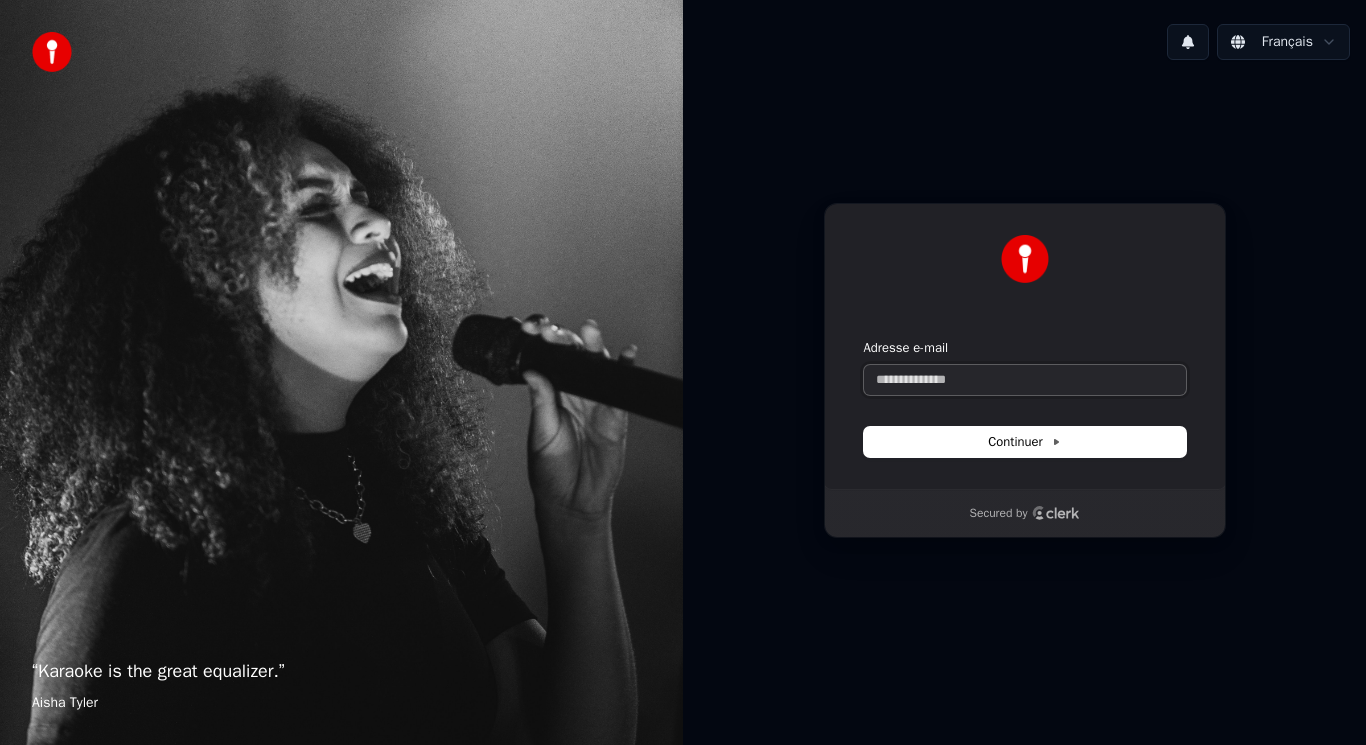 click on "Adresse e-mail" at bounding box center (1025, 380) 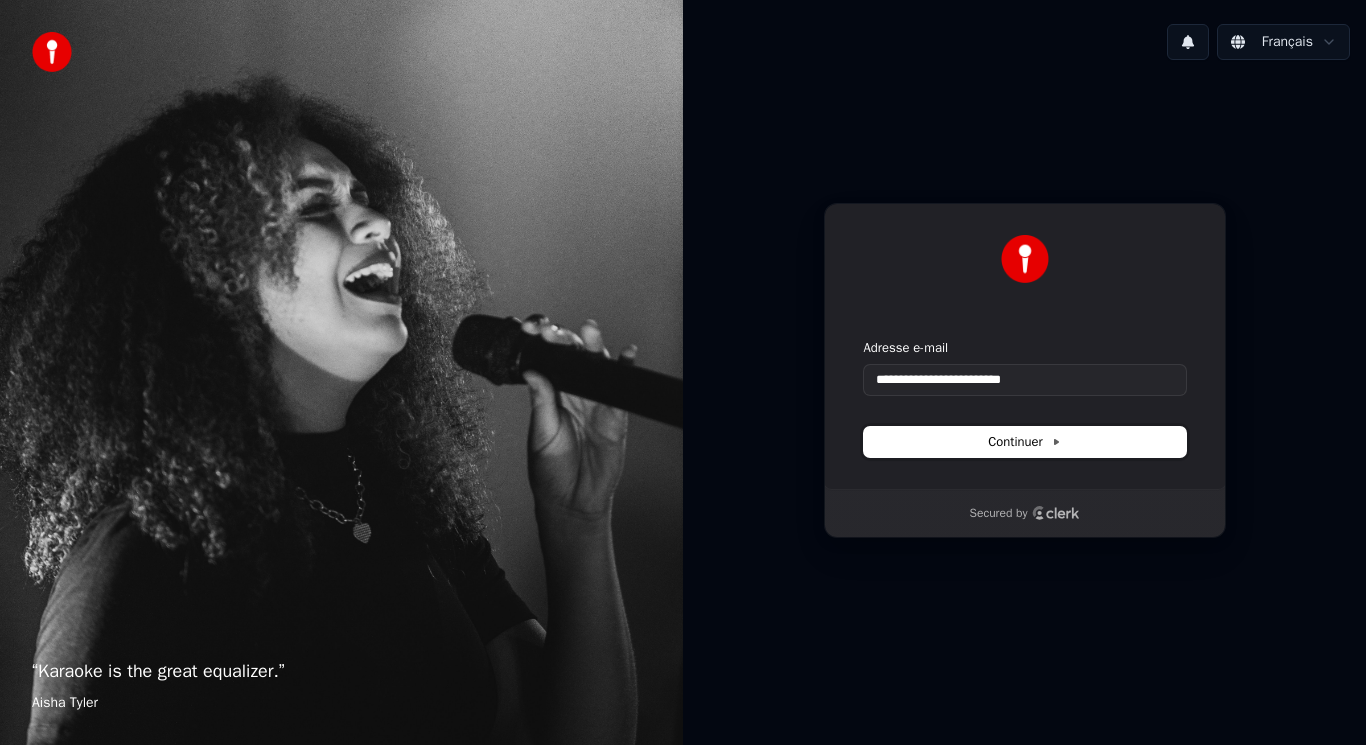 click on "Continuer" at bounding box center [1024, 442] 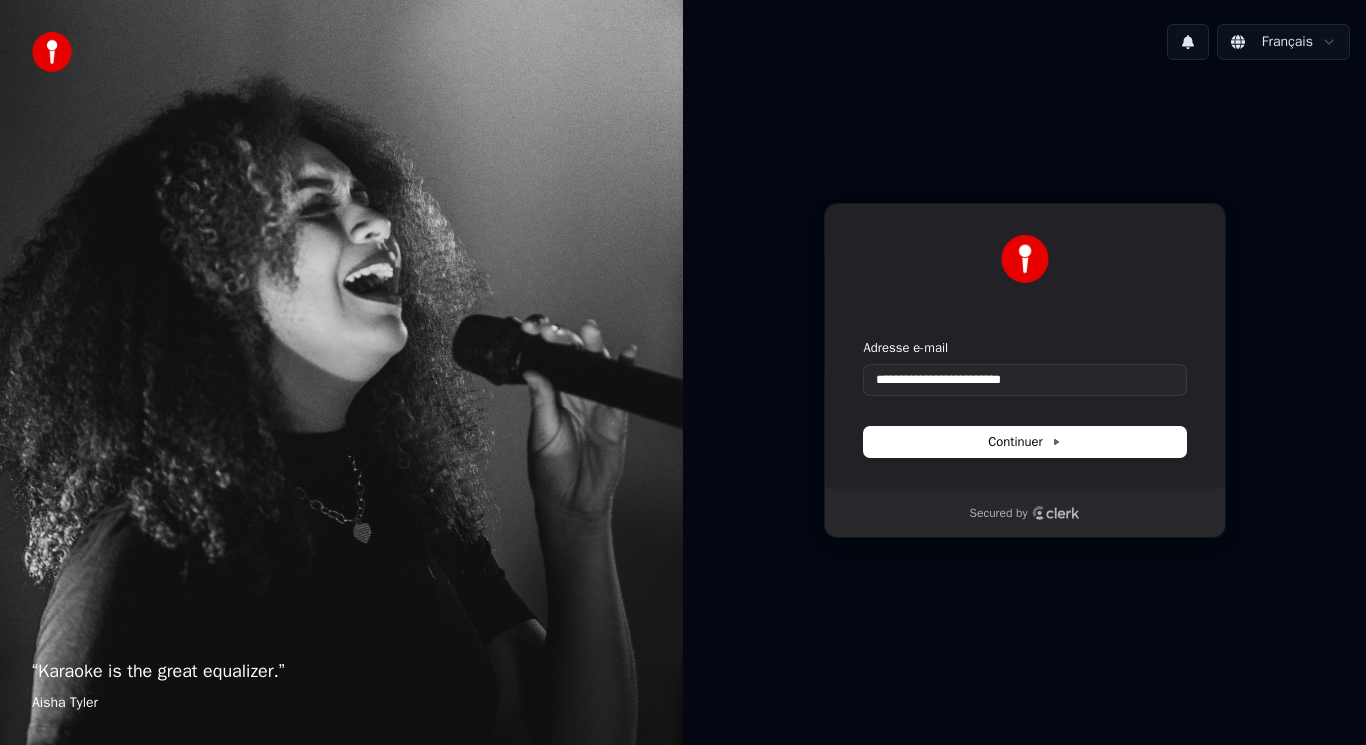 type on "**********" 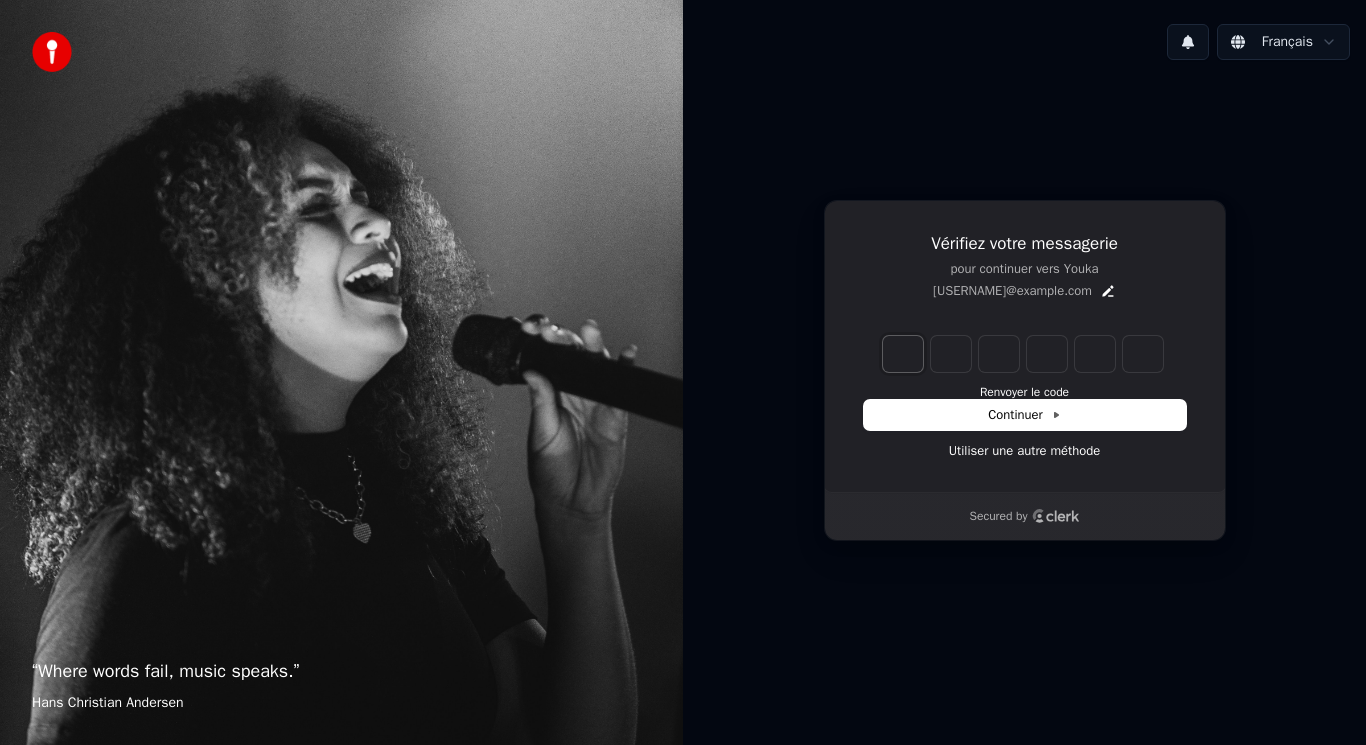type on "*" 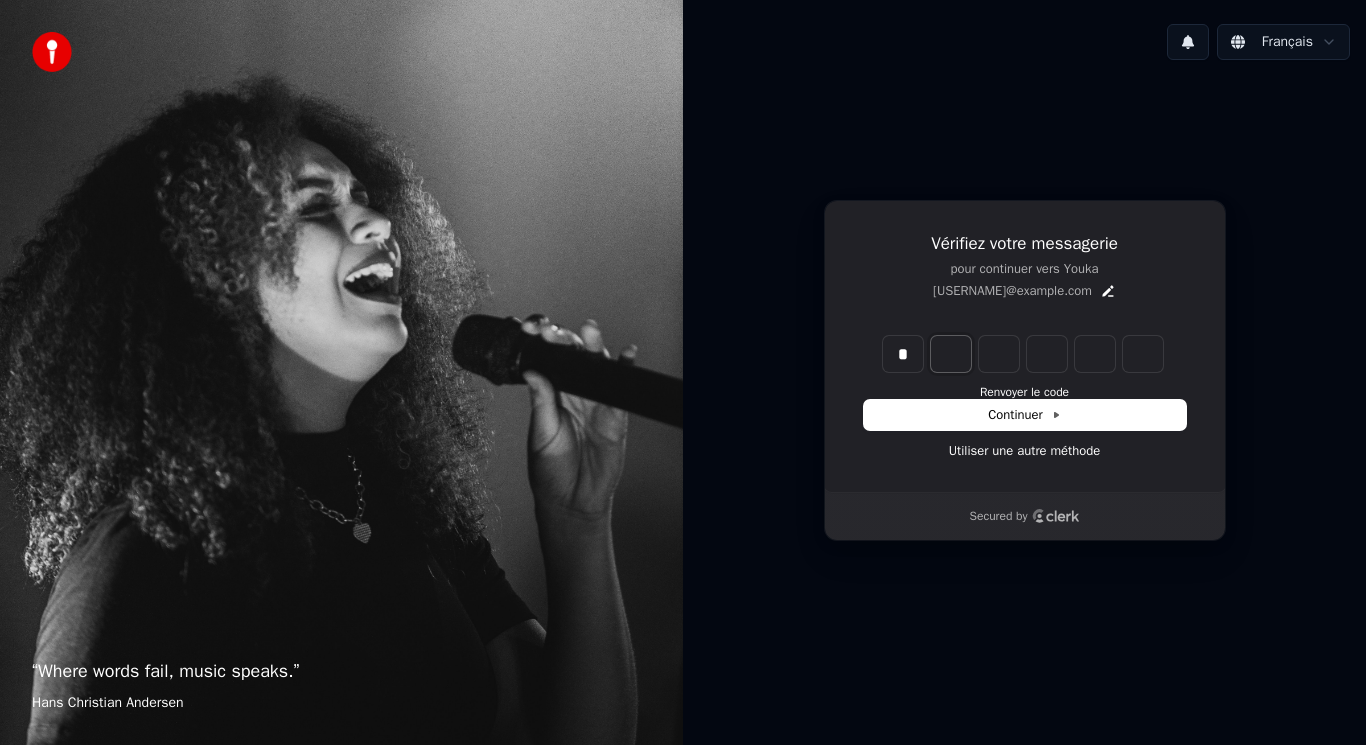 type on "*" 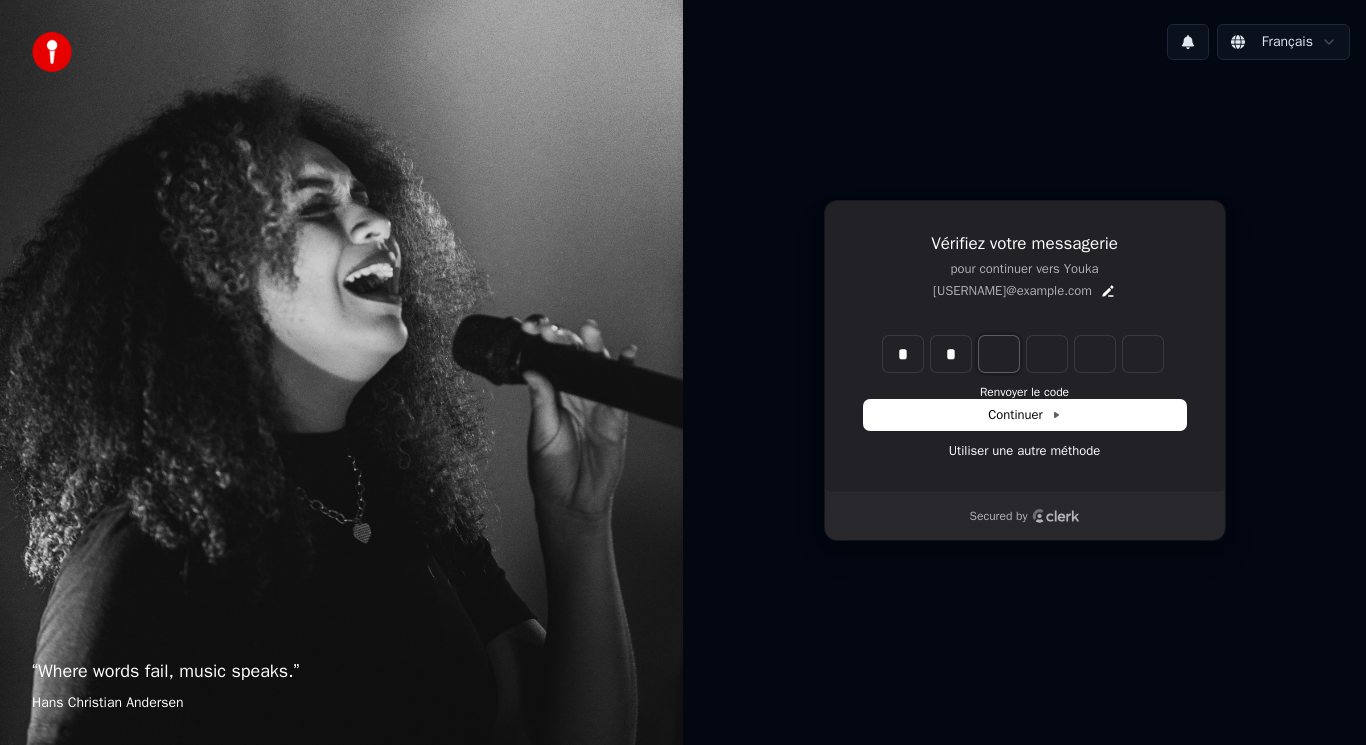 type on "**" 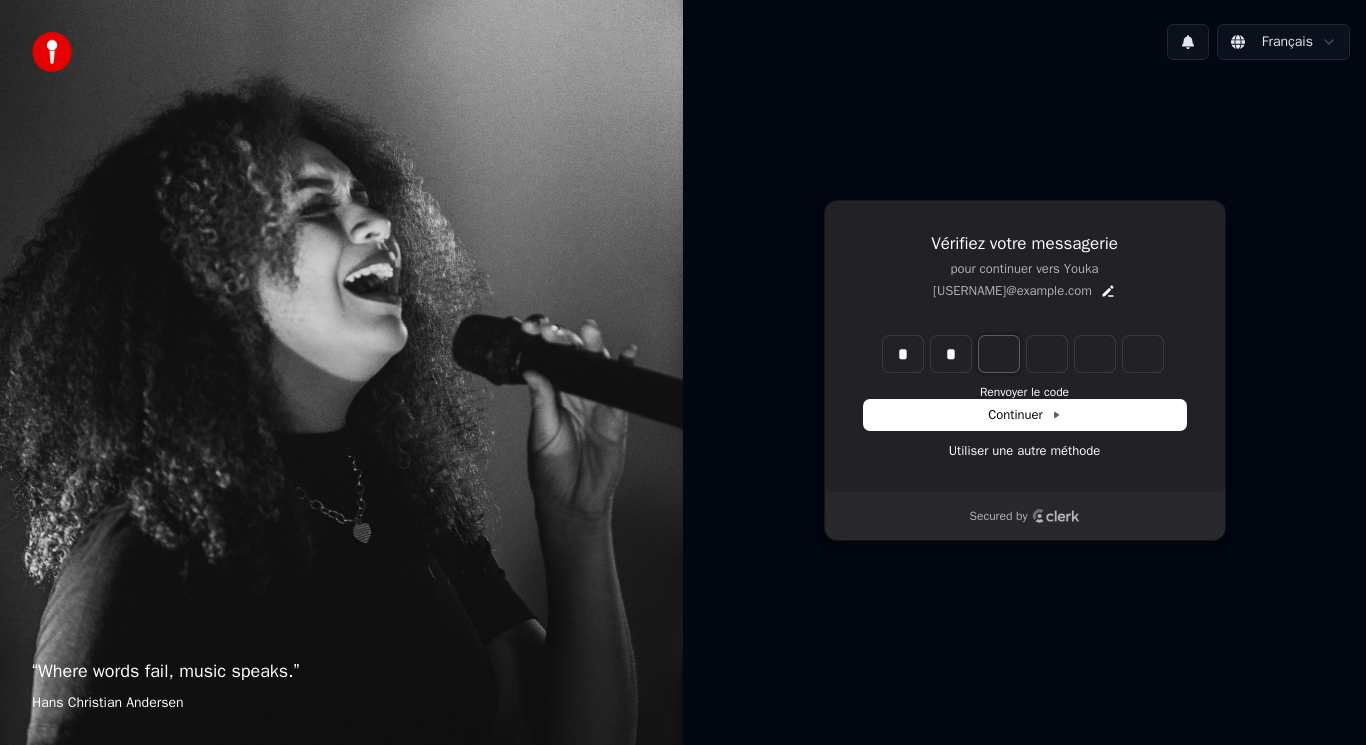 type on "*" 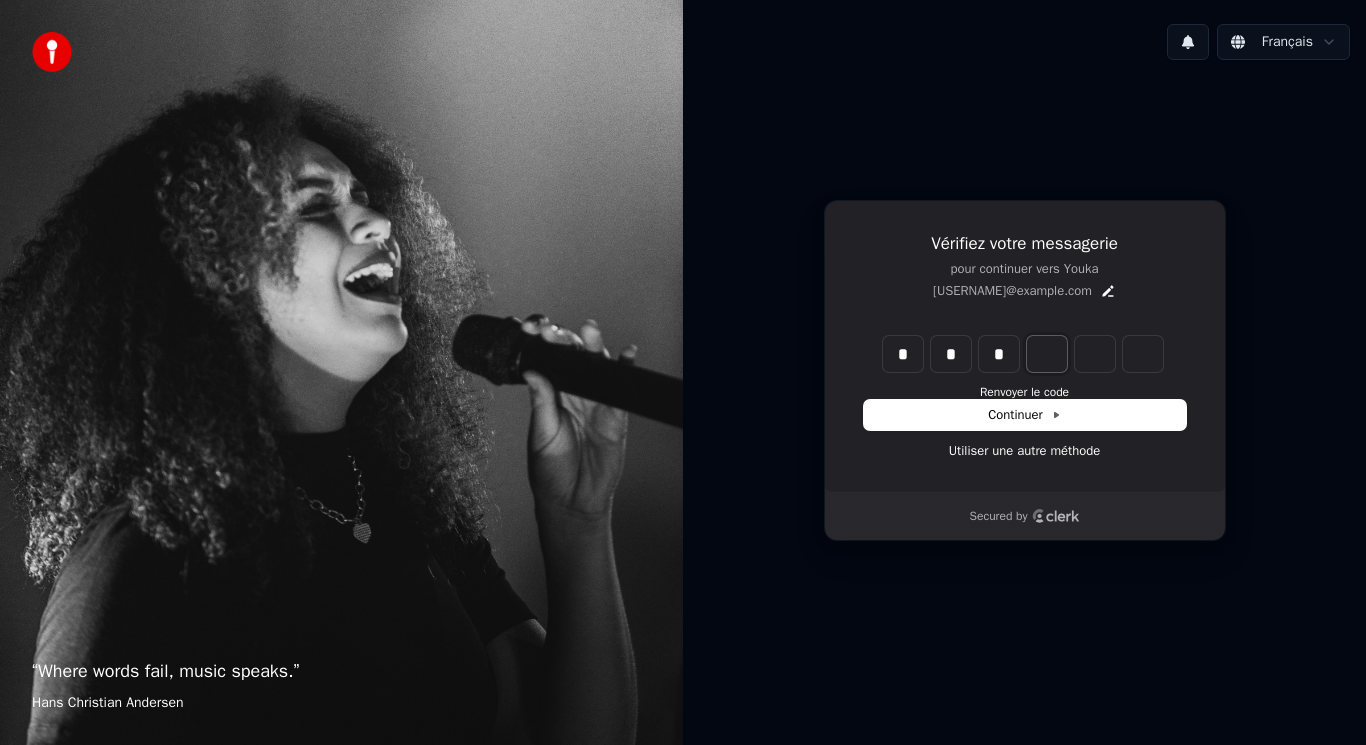 type on "***" 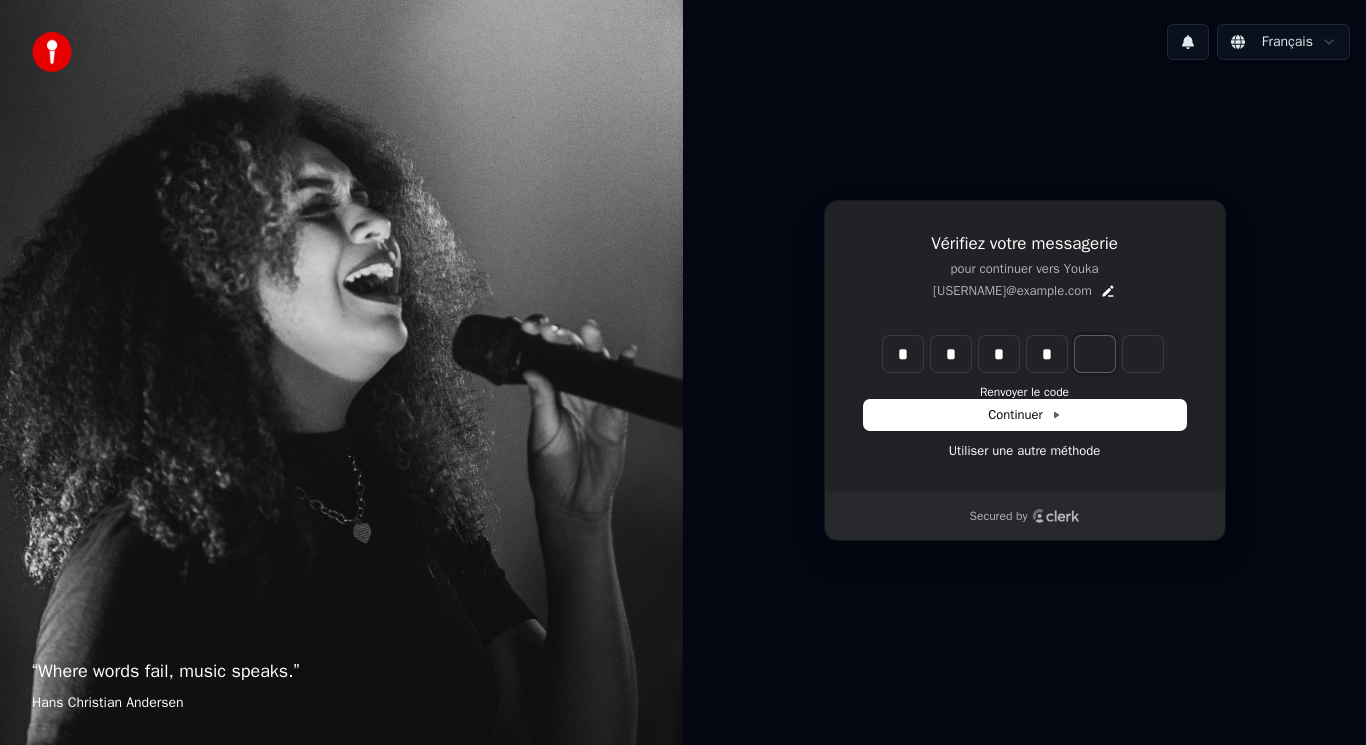 type on "****" 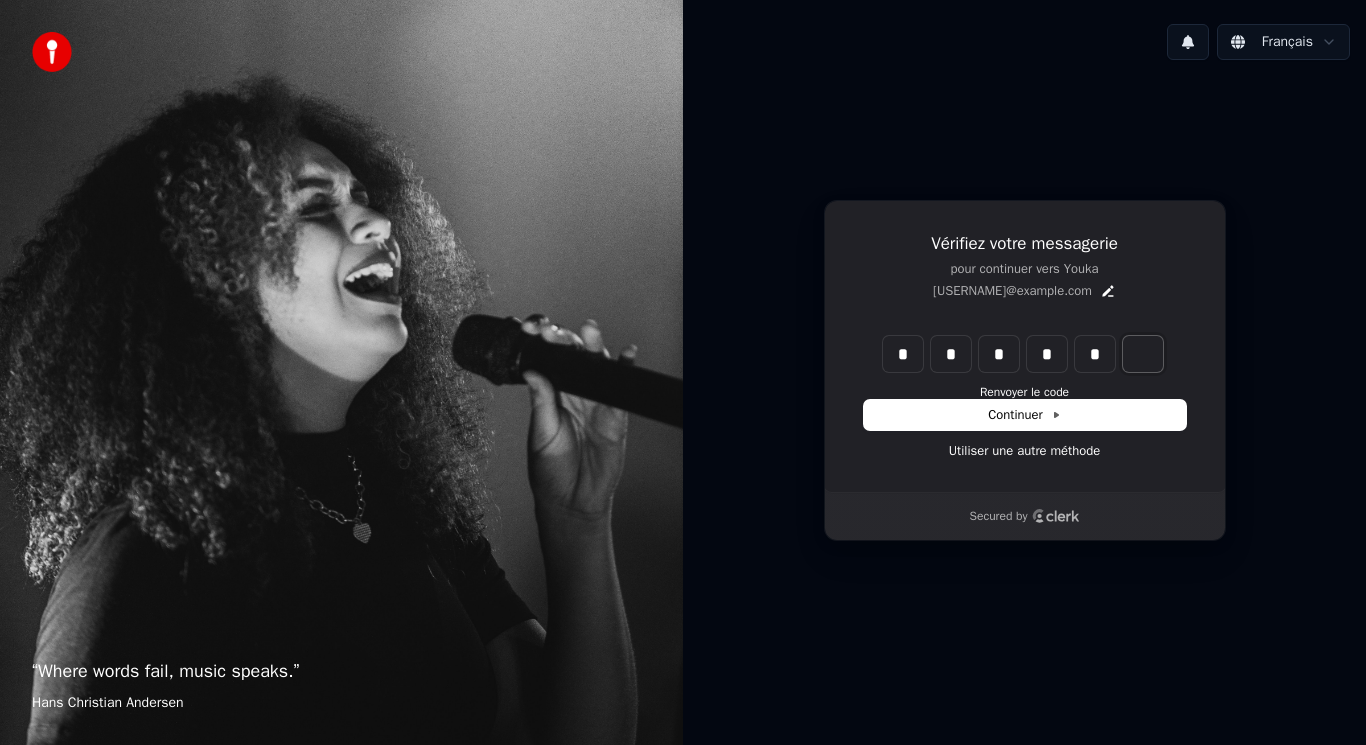 type on "******" 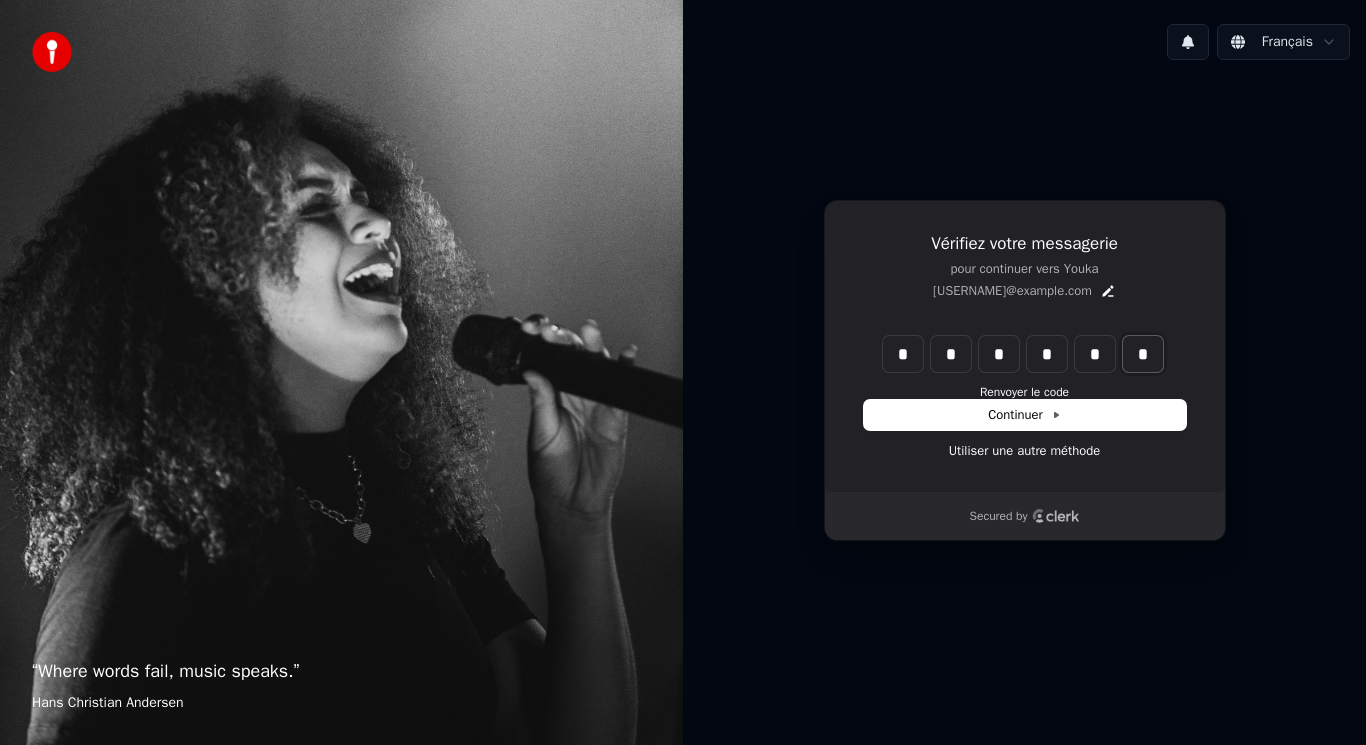 type on "*" 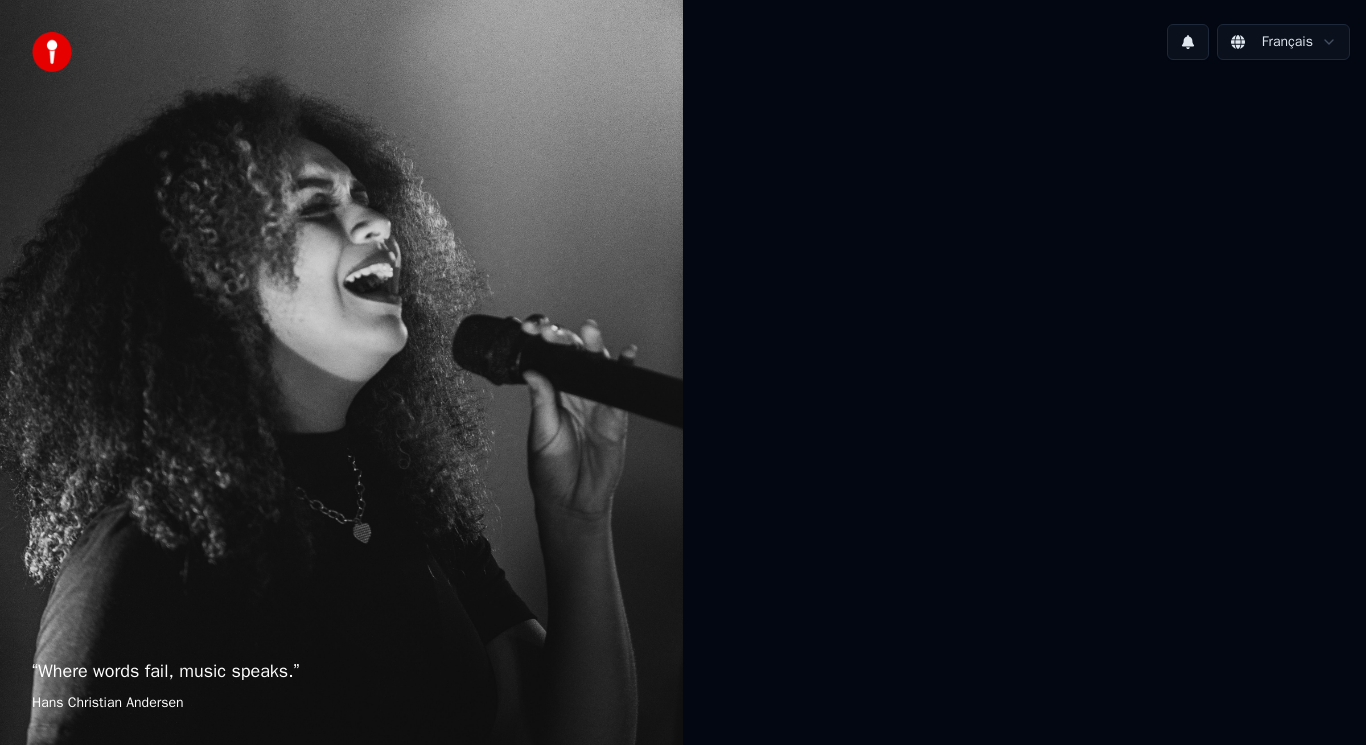scroll, scrollTop: 0, scrollLeft: 0, axis: both 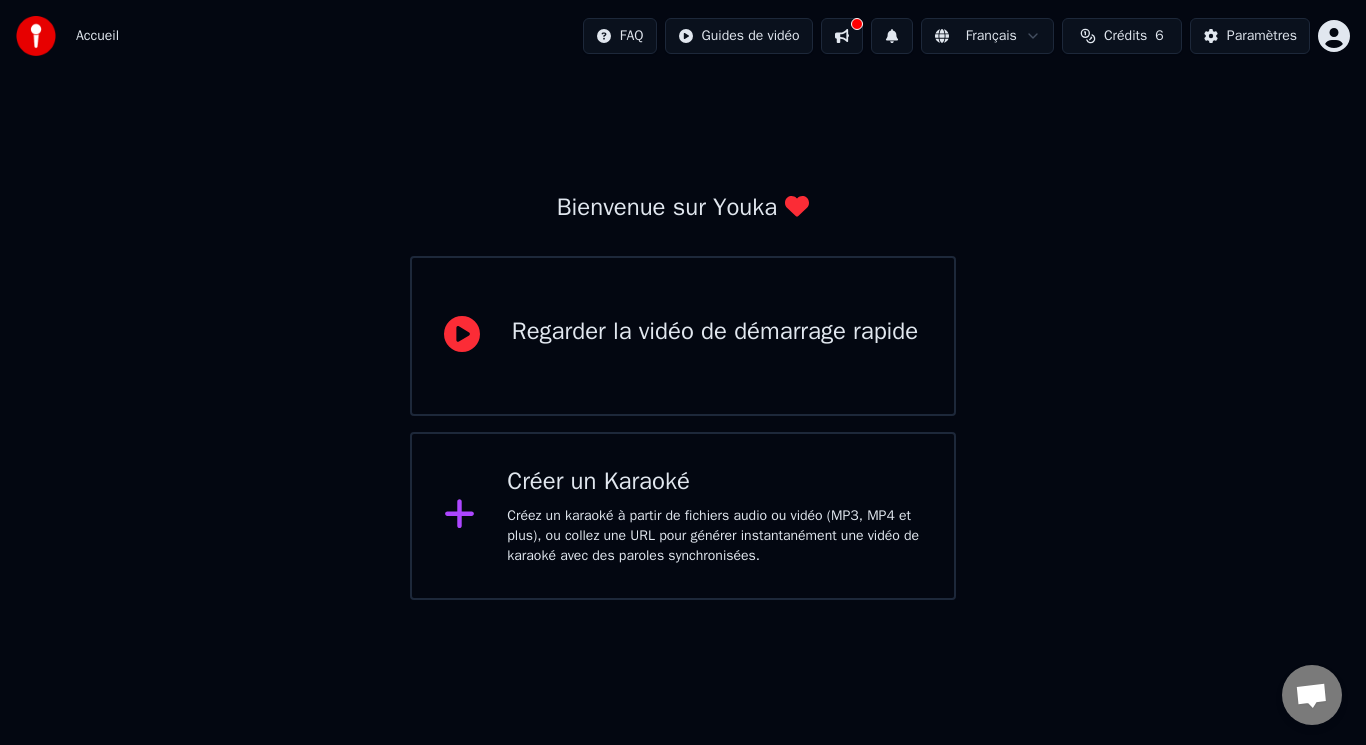 click on "Regarder la vidéo de démarrage rapide" at bounding box center (715, 332) 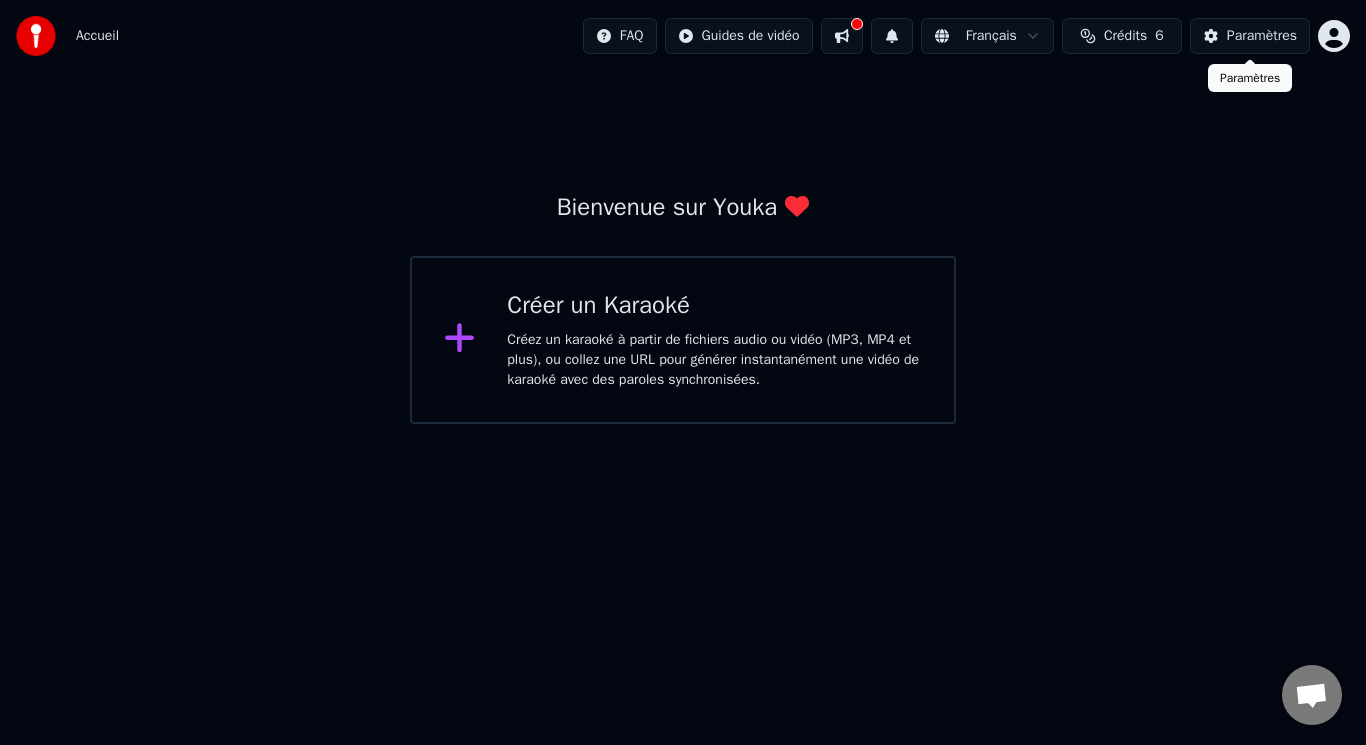click on "Paramètres" at bounding box center (1262, 36) 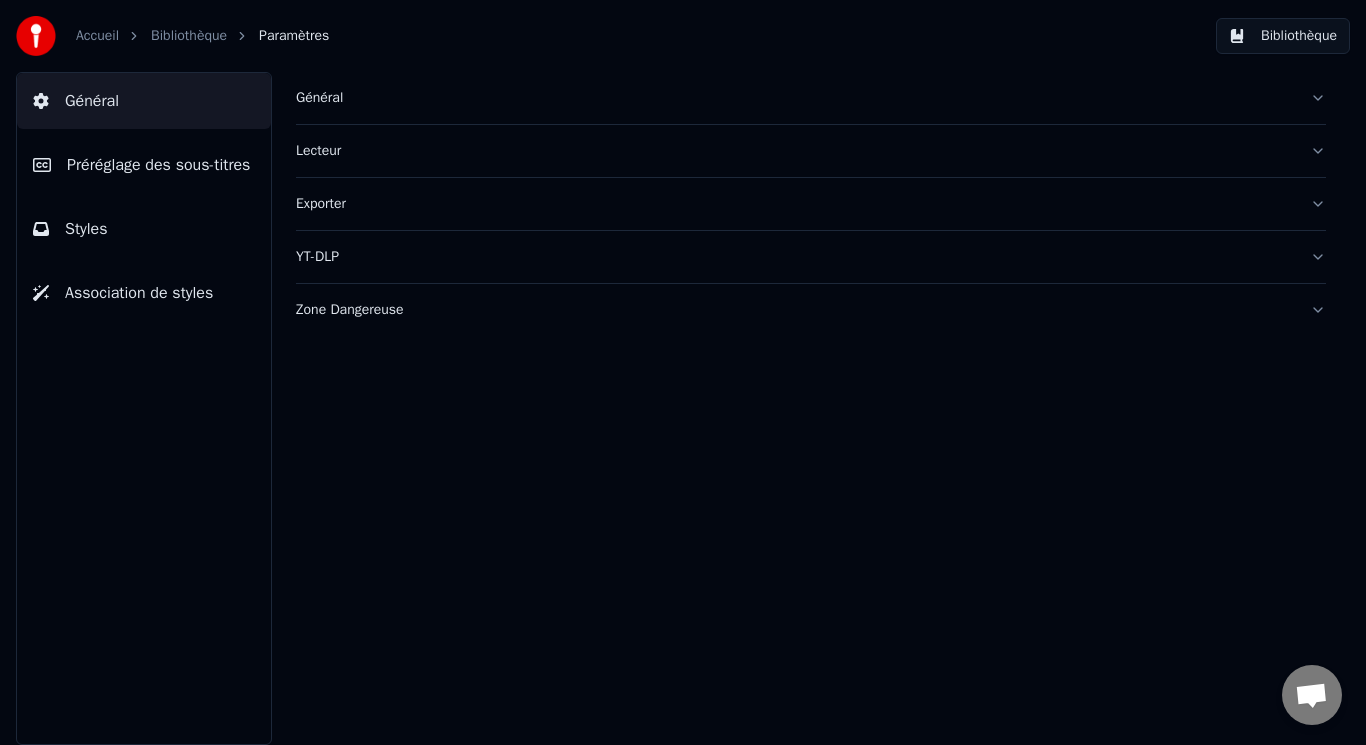 click on "Préréglage des sous-titres" at bounding box center [158, 165] 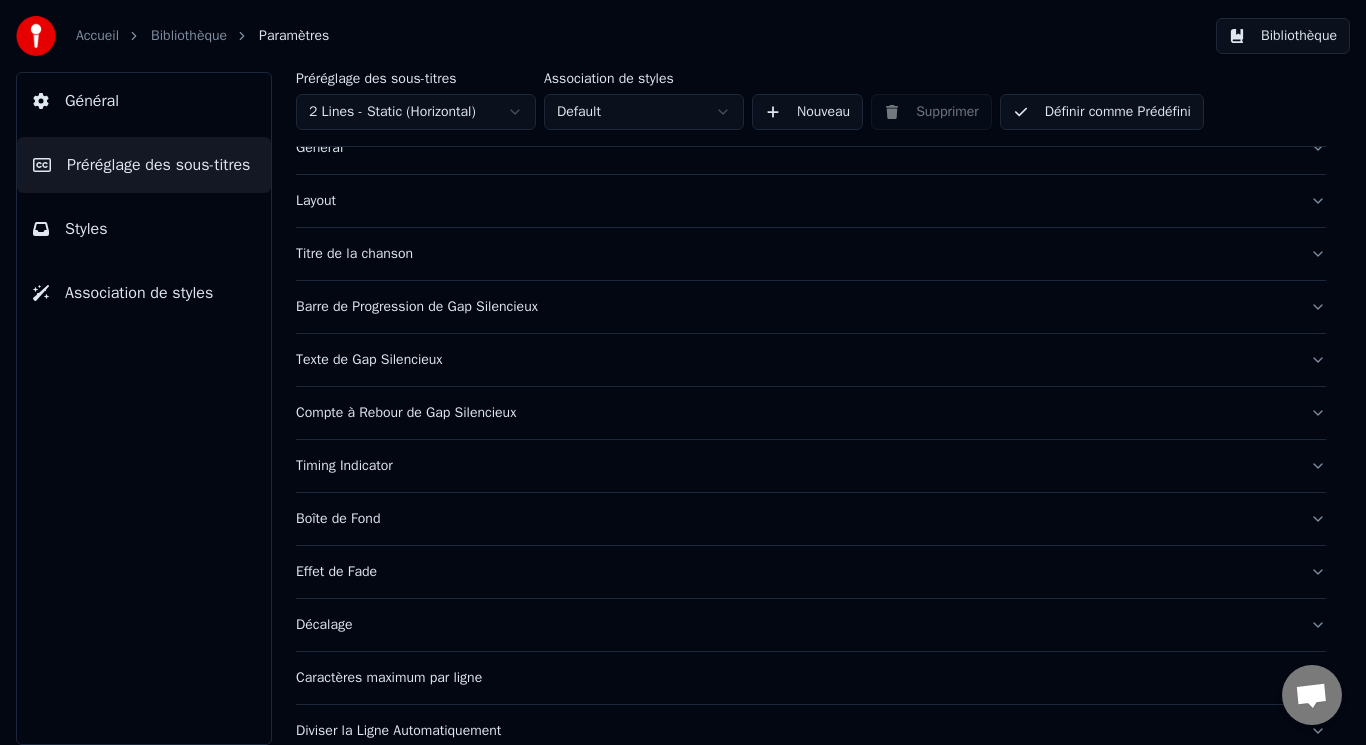 scroll, scrollTop: 100, scrollLeft: 0, axis: vertical 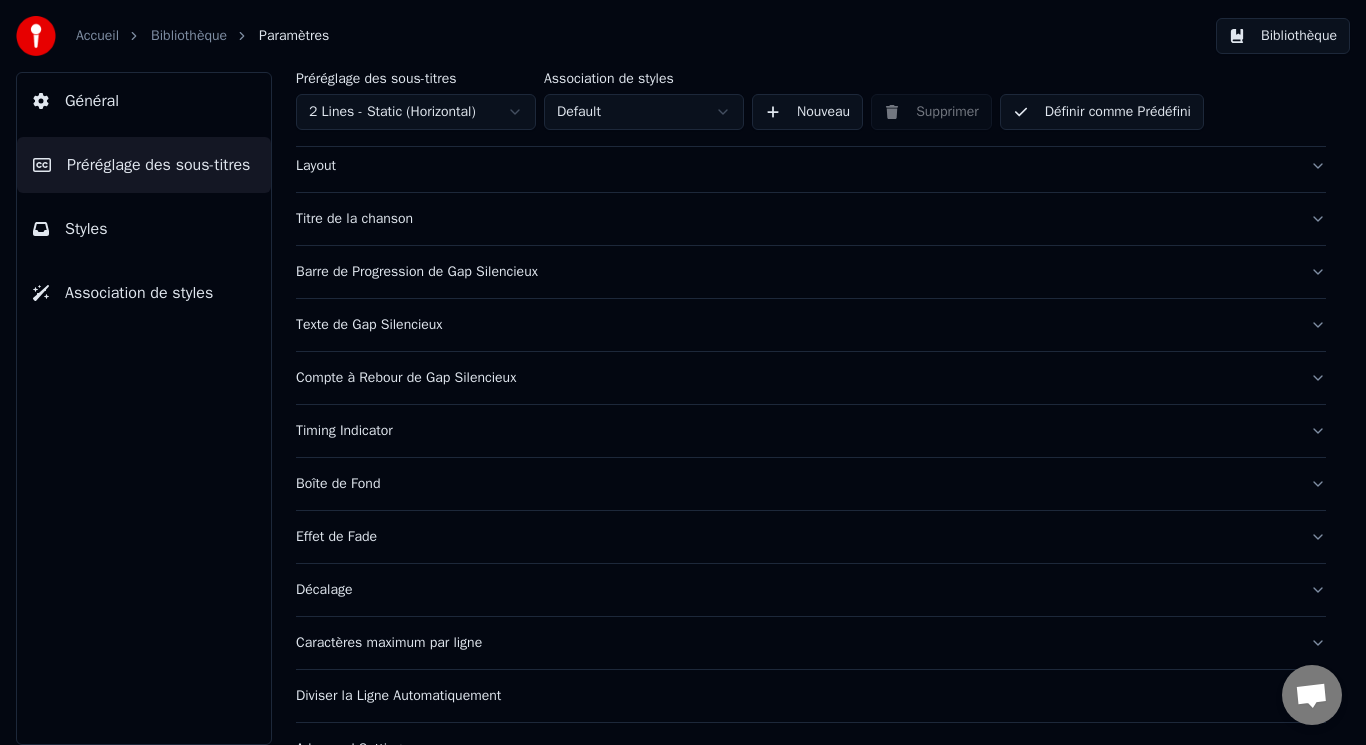 click on "Compte à Rebour de Gap Silencieux" at bounding box center [811, 378] 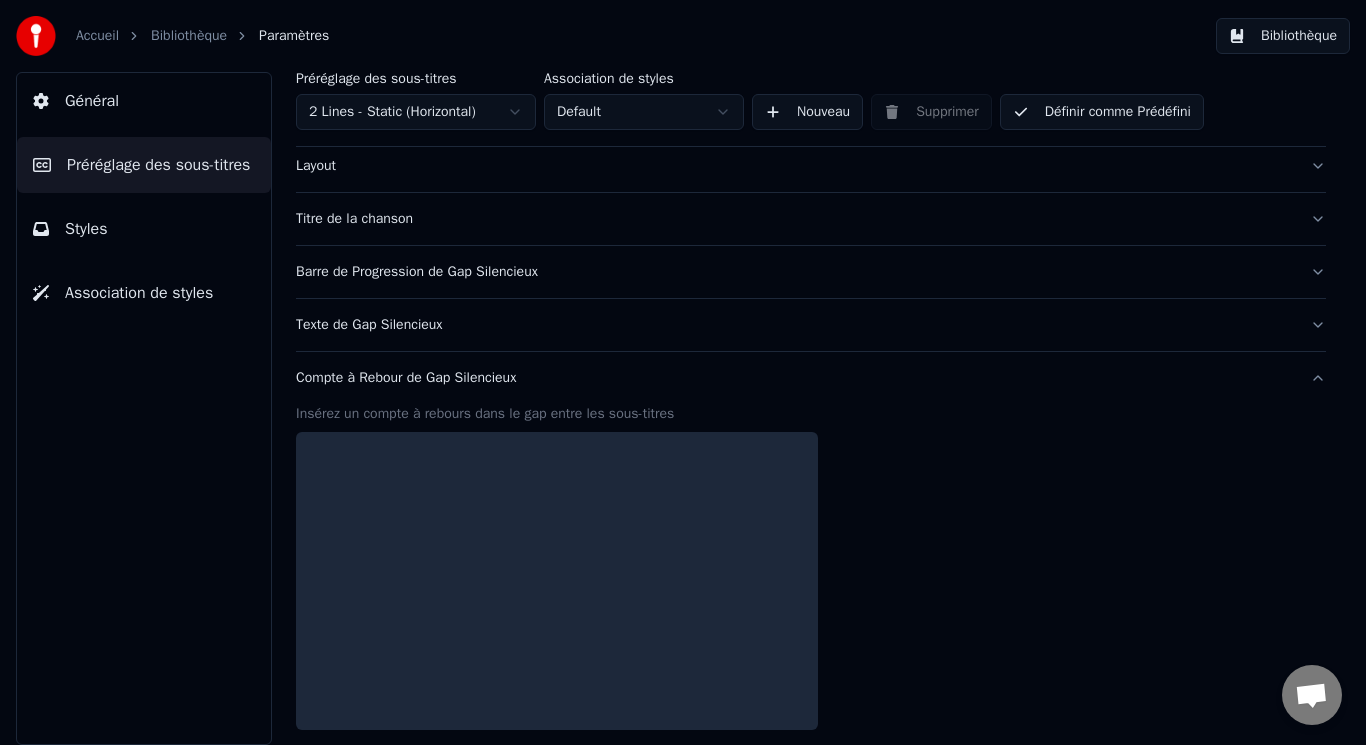 click on "Compte à Rebour de Gap Silencieux" at bounding box center (795, 378) 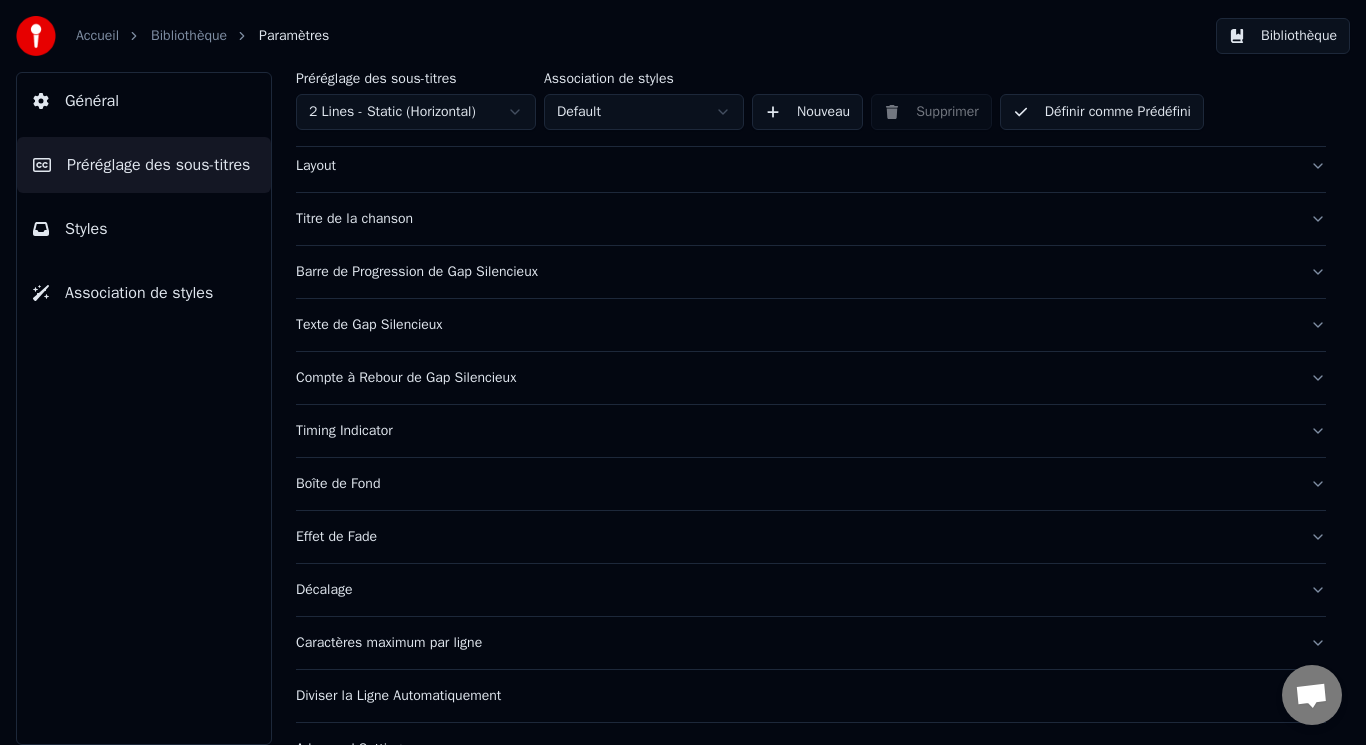 click on "Compte à Rebour de Gap Silencieux" at bounding box center (795, 378) 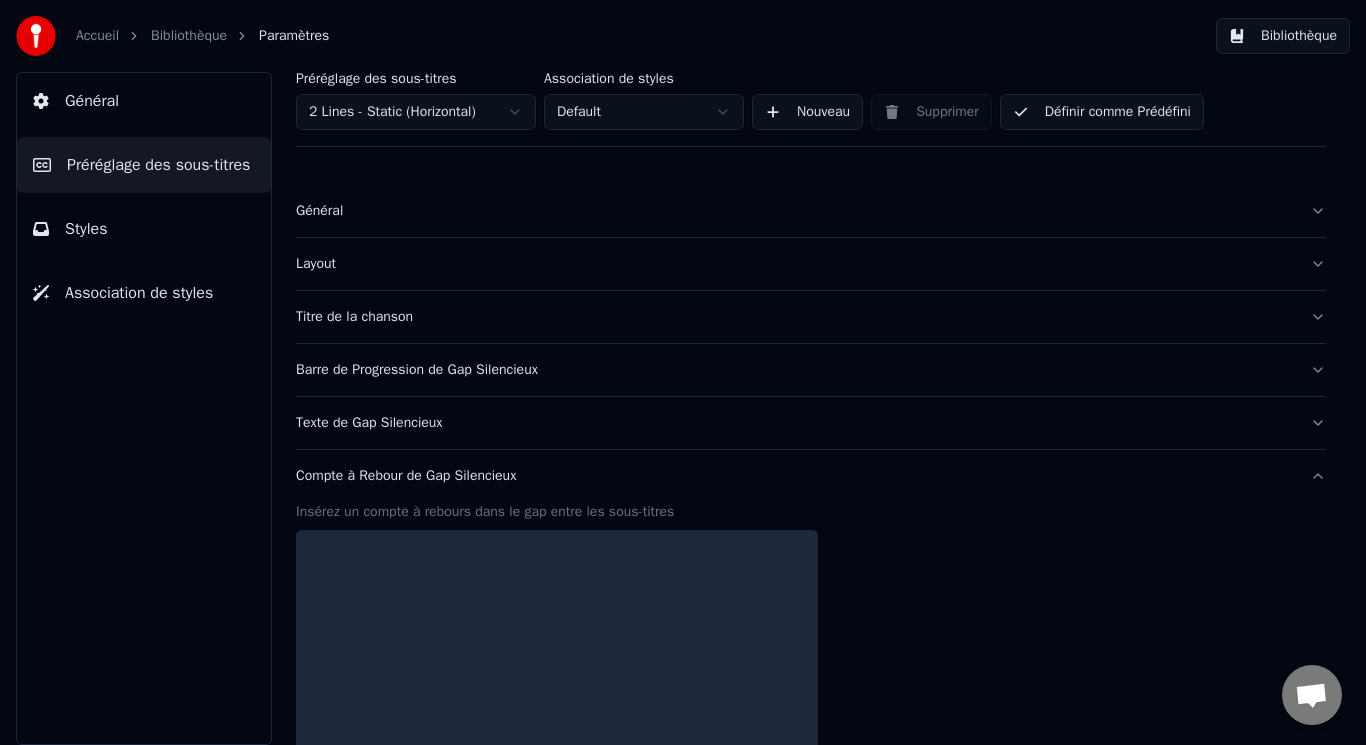 scroll, scrollTop: 0, scrollLeft: 0, axis: both 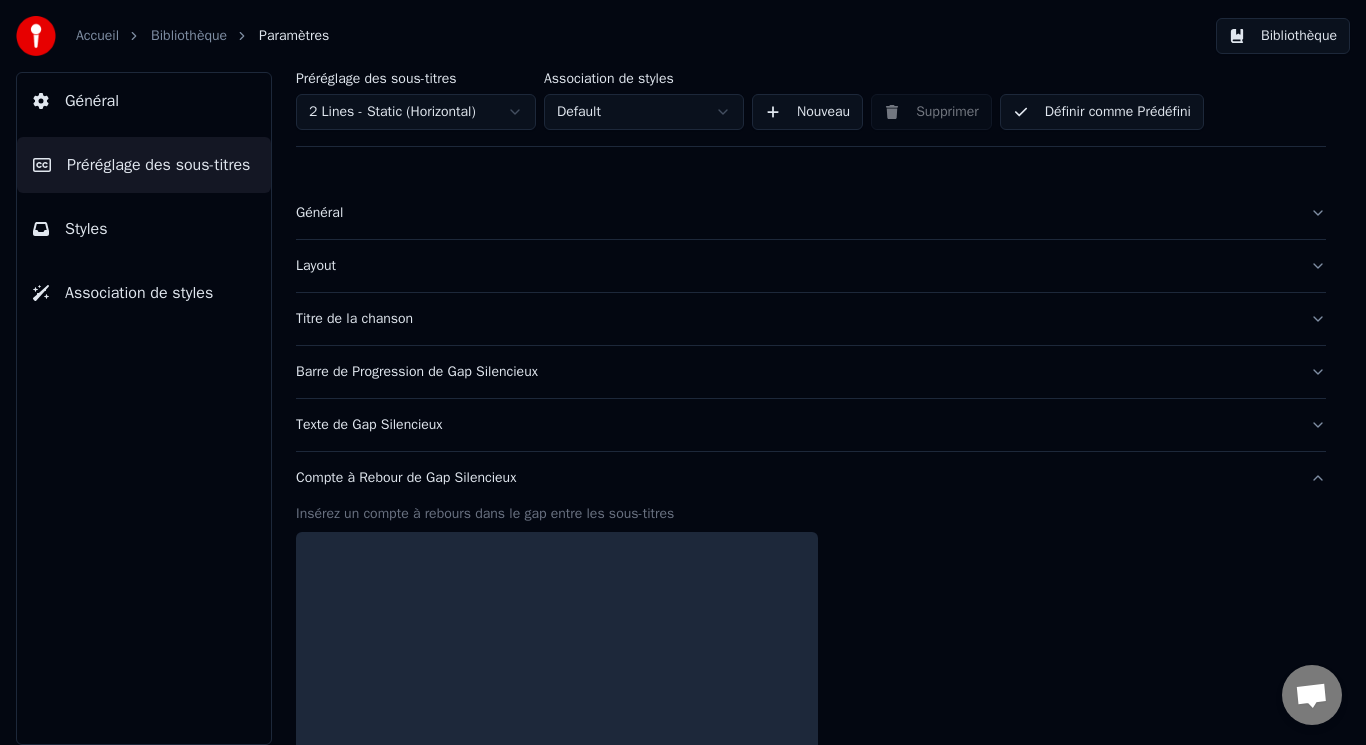 click on "Général" at bounding box center [144, 101] 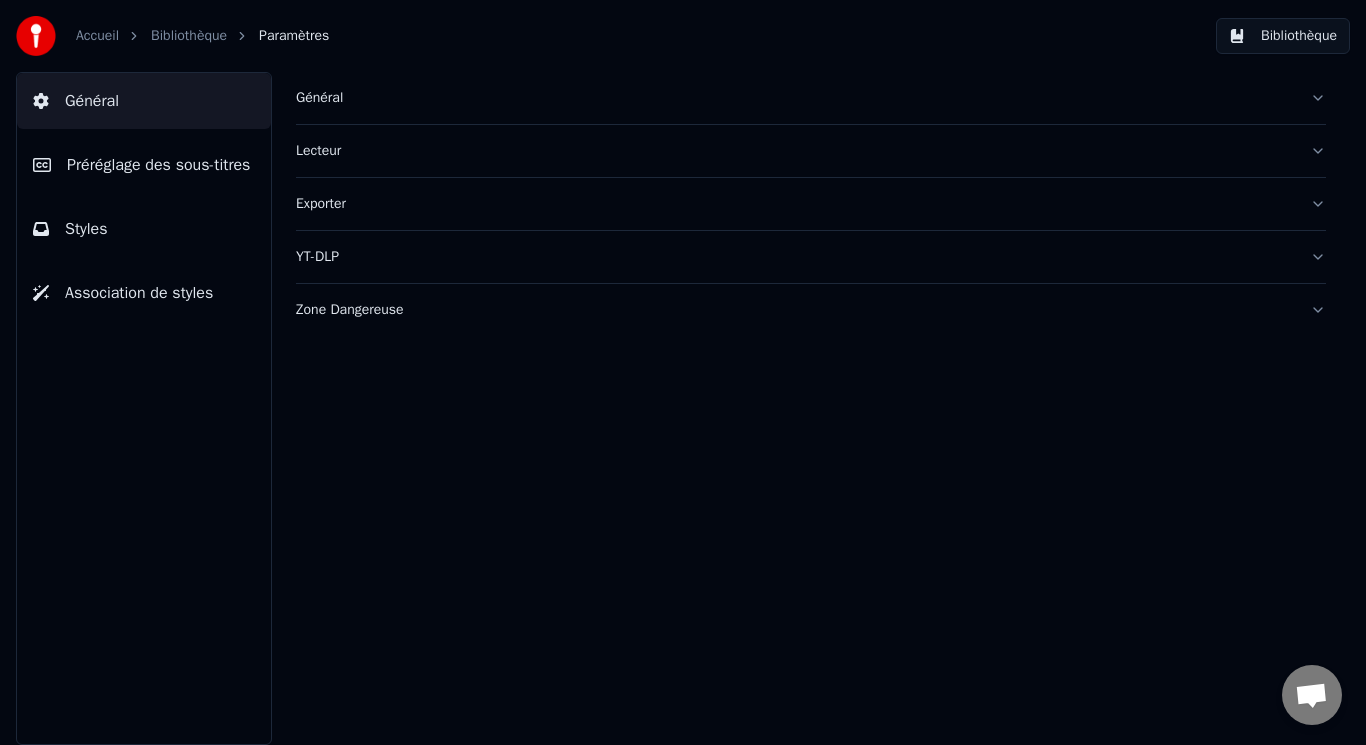 click on "Général" at bounding box center (92, 101) 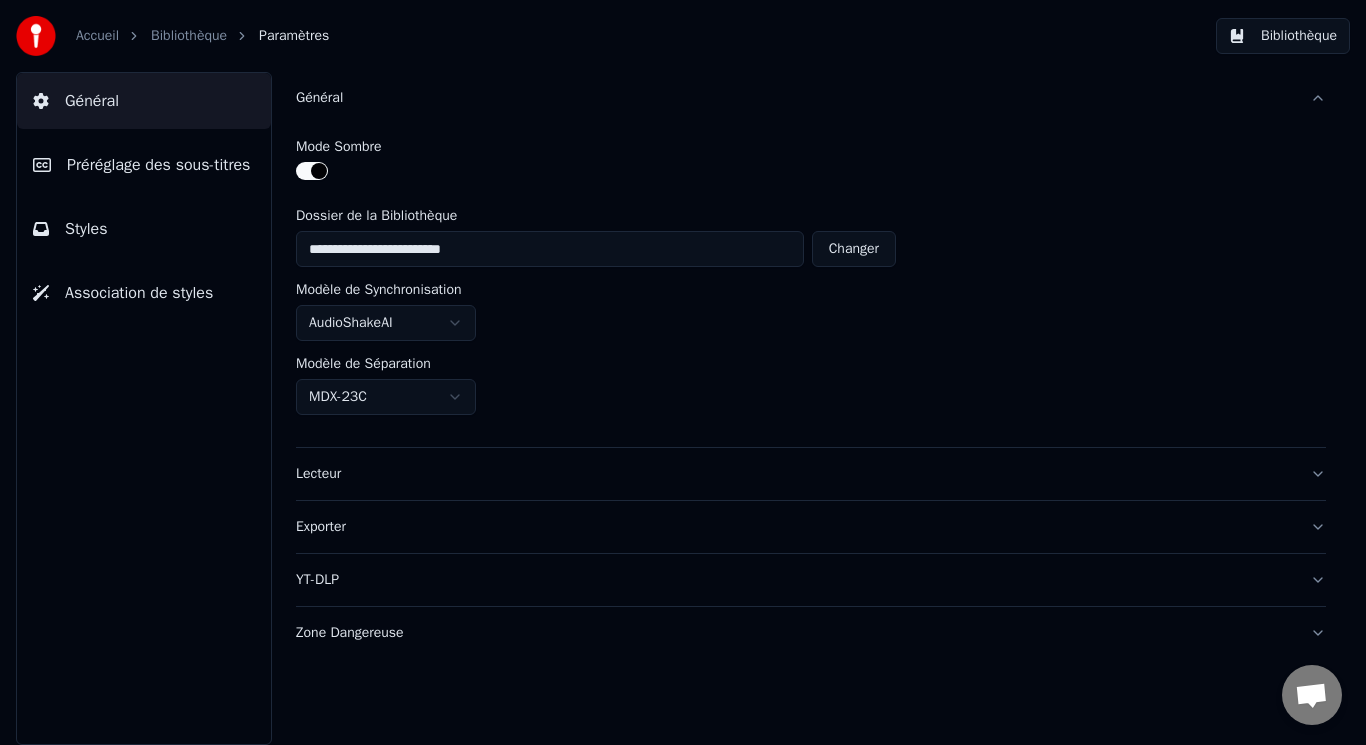 click on "Changer" at bounding box center (854, 249) 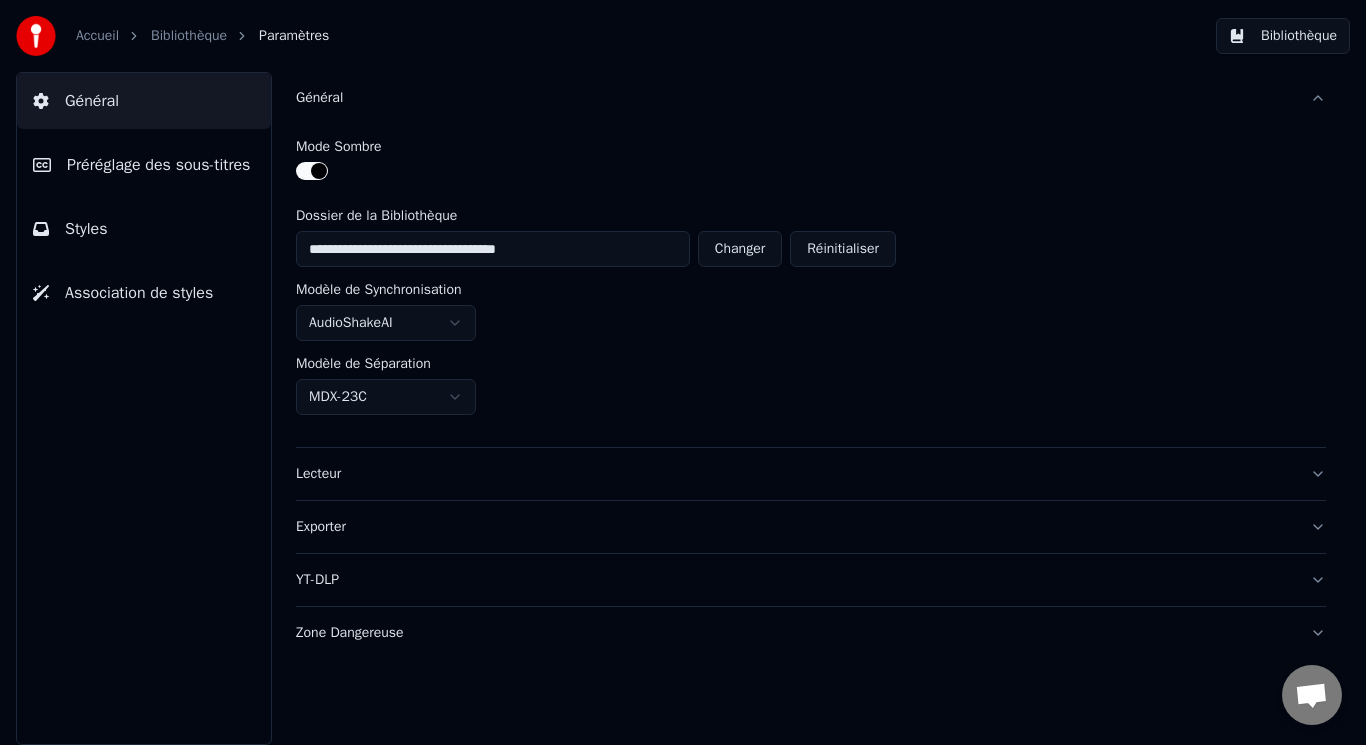 click on "**********" at bounding box center [683, 372] 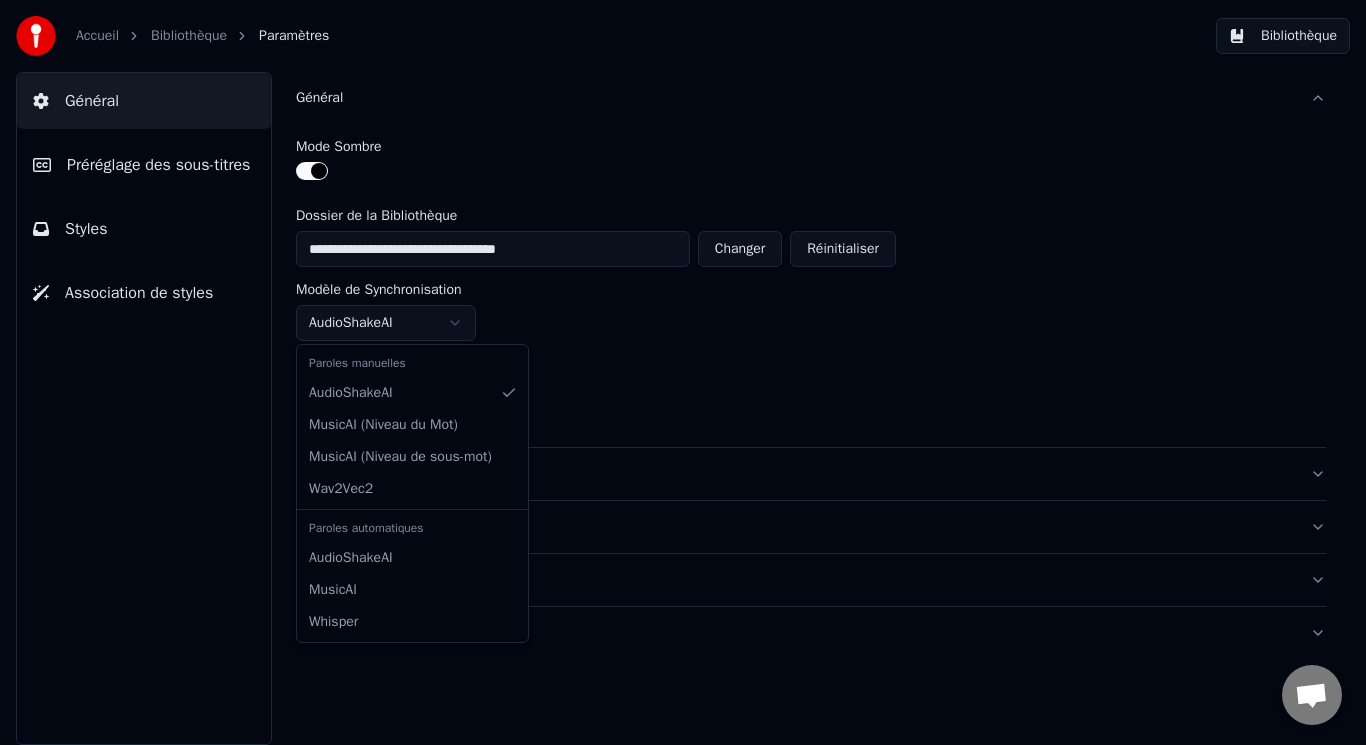 click on "**********" at bounding box center (683, 372) 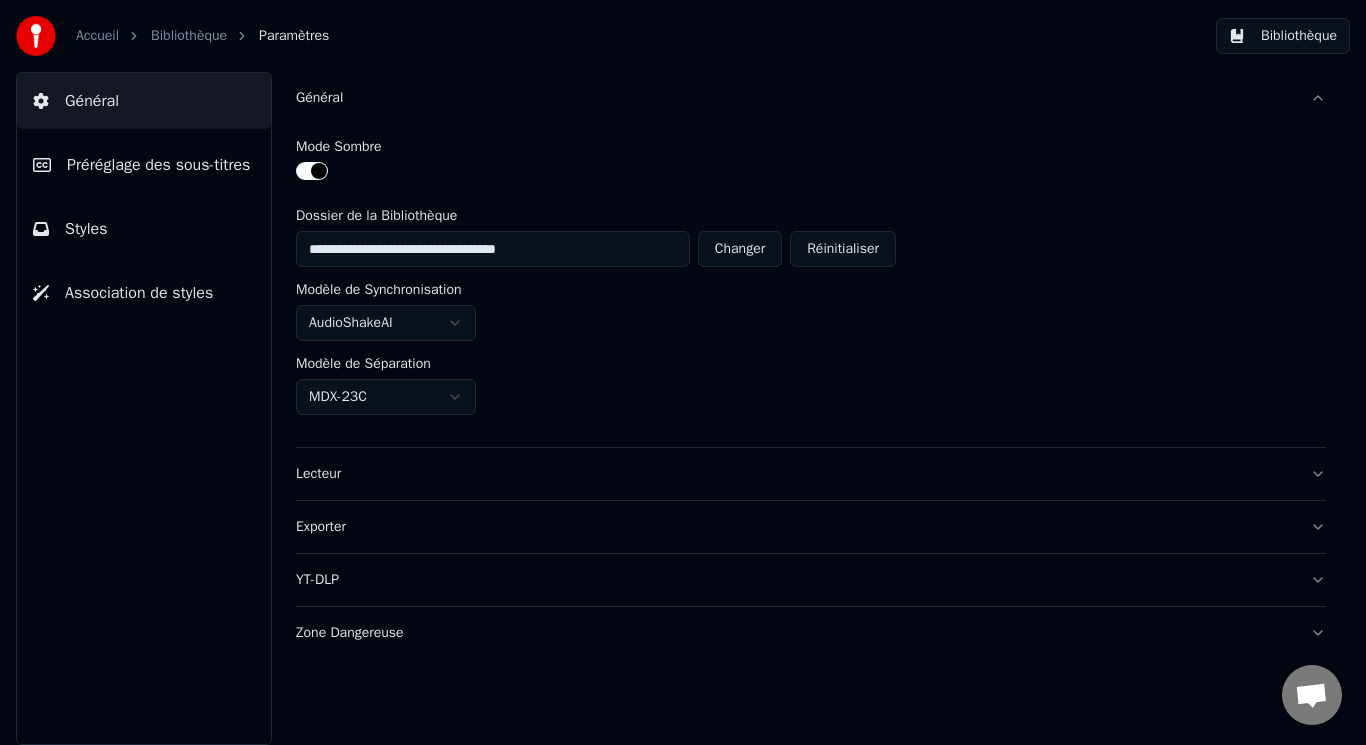 click on "**********" at bounding box center [683, 372] 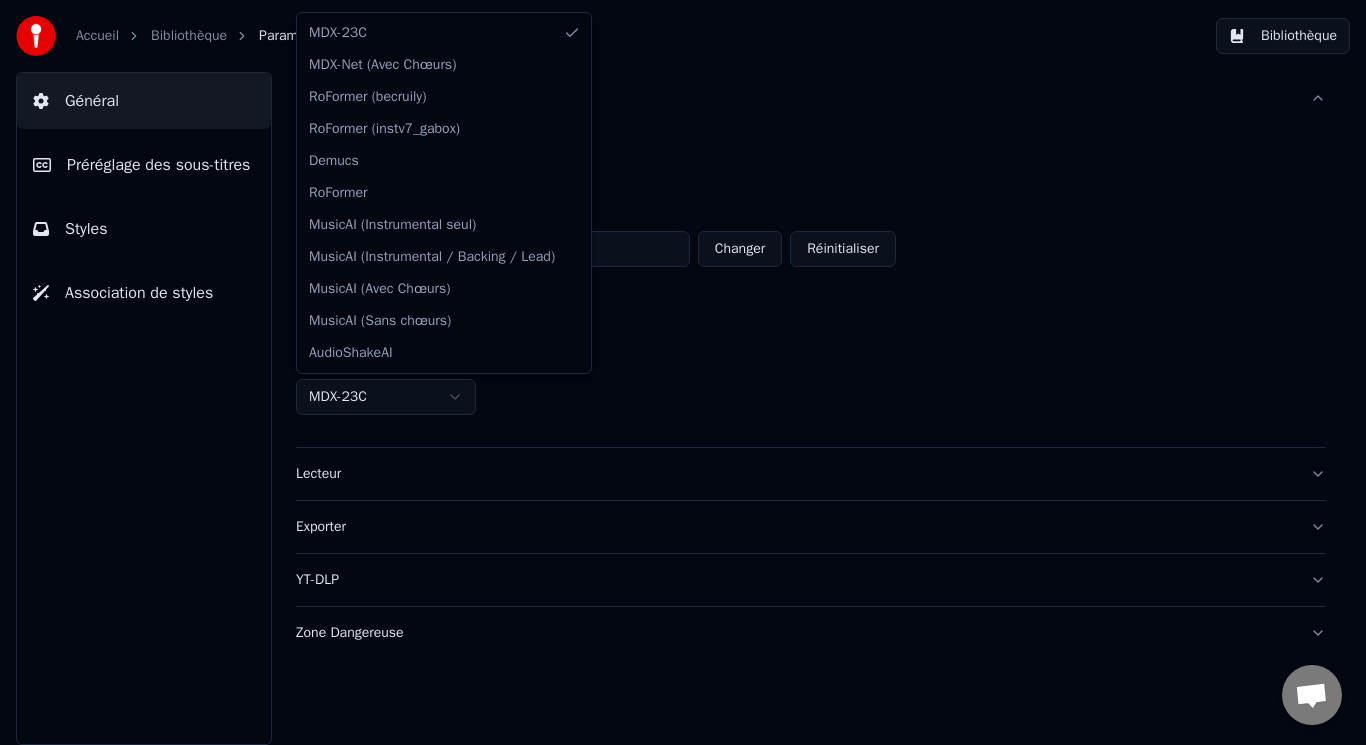 click on "**********" at bounding box center [683, 372] 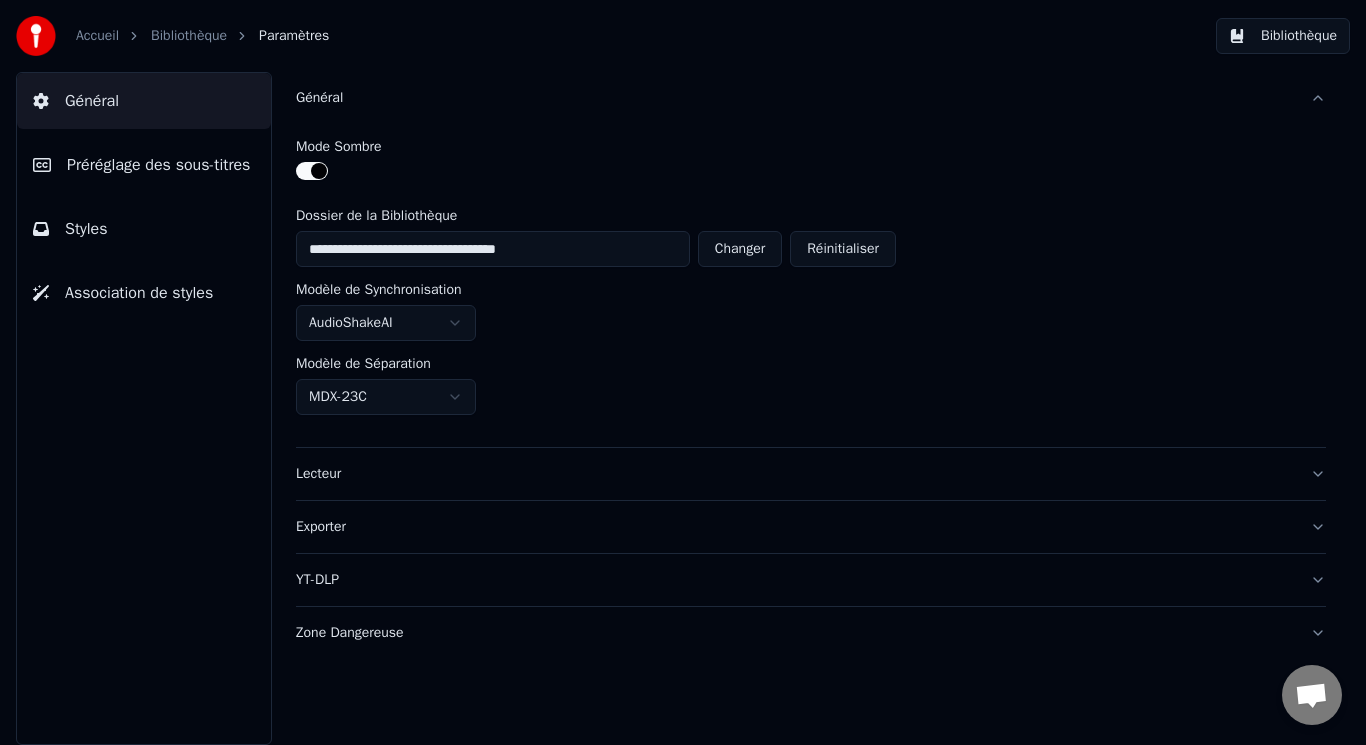click on "Lecteur" at bounding box center [811, 474] 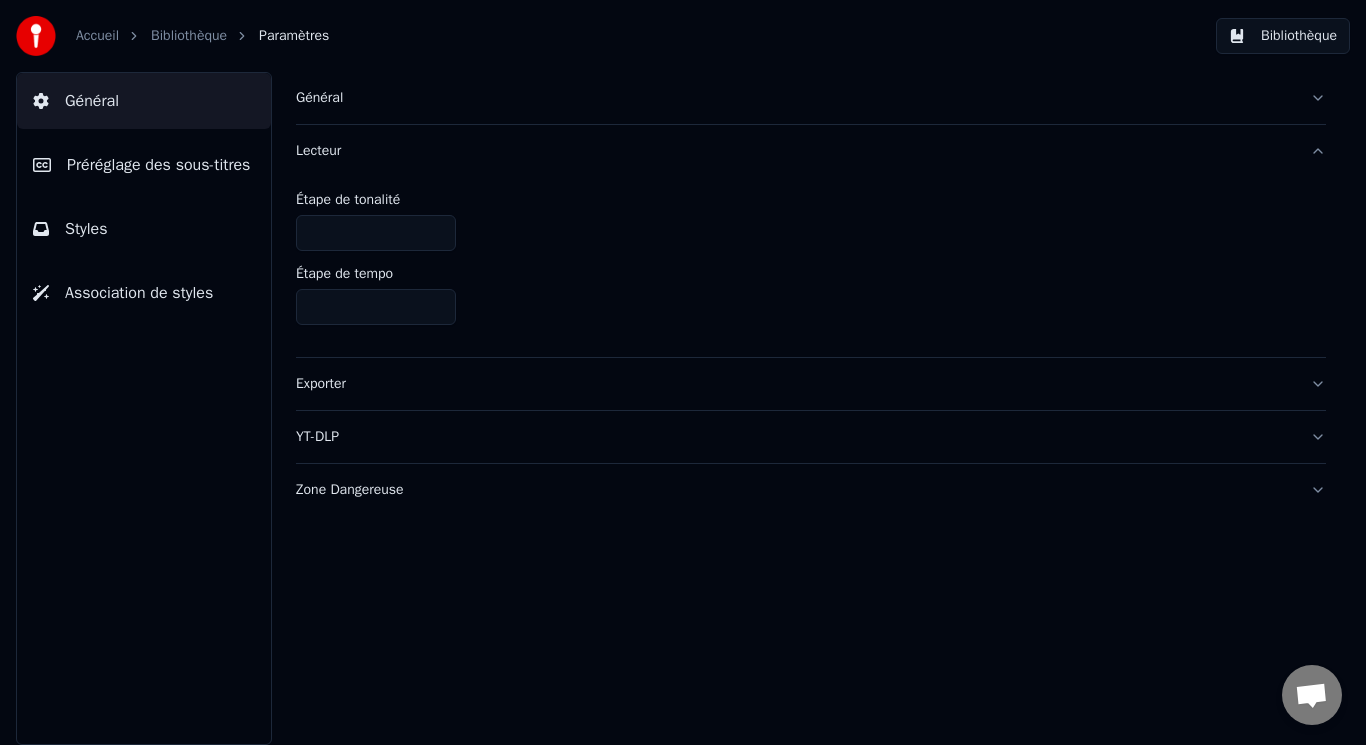 click on "YT-DLP" at bounding box center (795, 437) 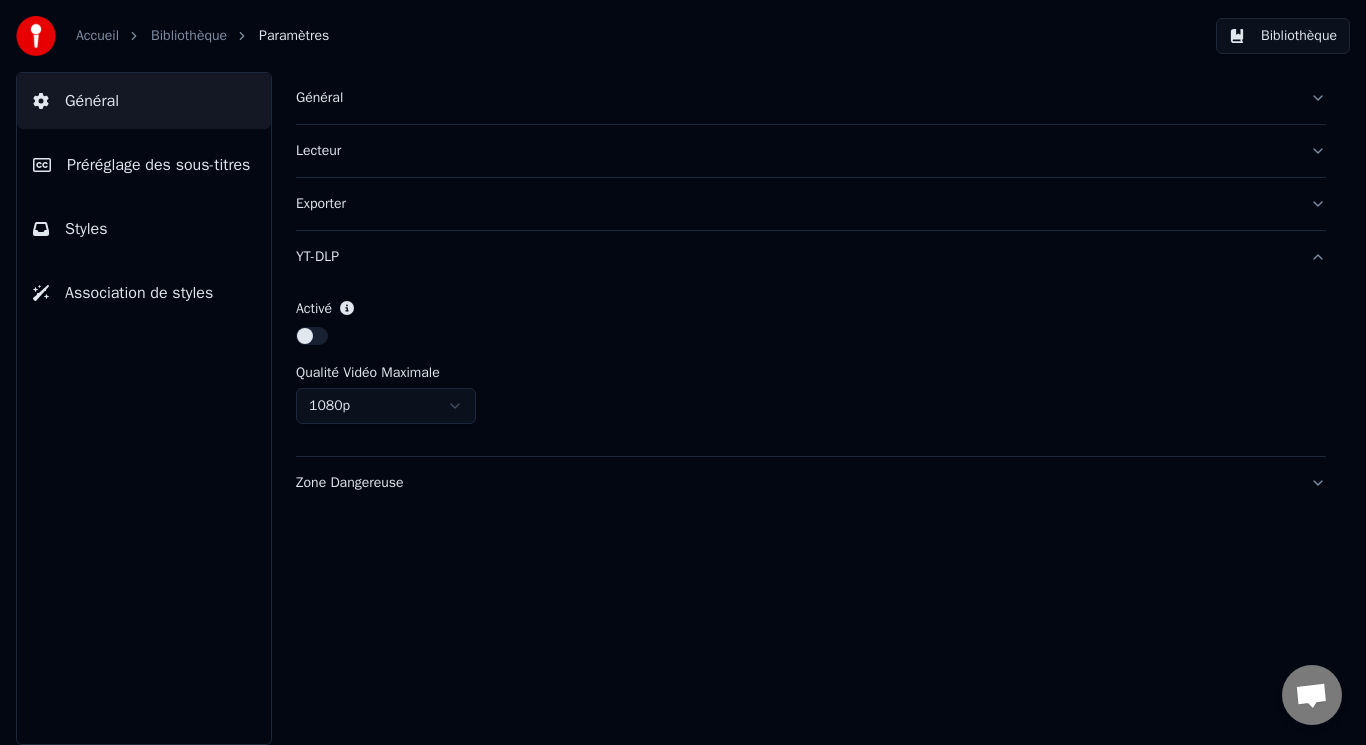 click on "Zone Dangereuse" at bounding box center (795, 483) 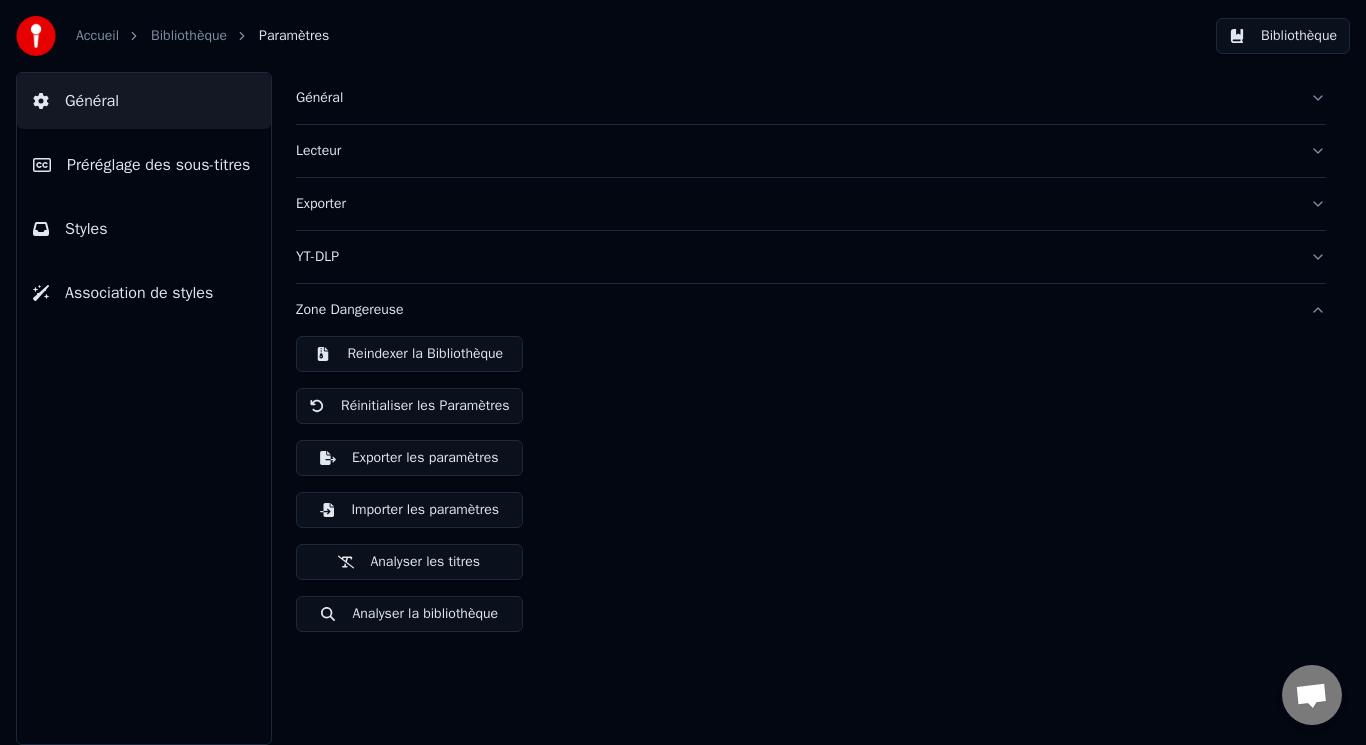 click on "Préréglage des sous-titres" at bounding box center (158, 165) 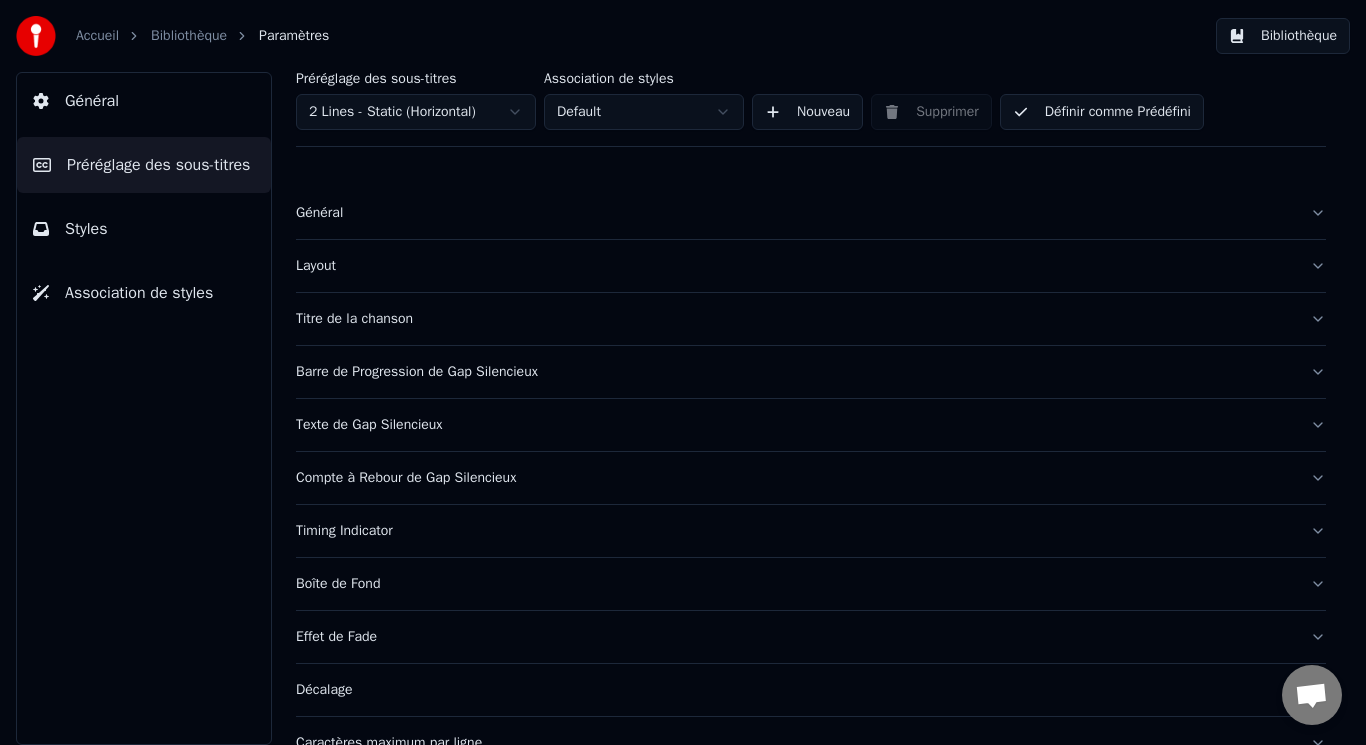 click on "Accueil Bibliothèque Paramètres Bibliothèque Général Préréglage des sous-titres Styles Association de styles Préréglage des sous-titres 2 Lines - Static (Horizontal) Association de styles Default Nouveau Supprimer Définir comme Prédéfini Général Layout Titre de la chanson Barre de Progression de Gap Silencieux Texte de Gap Silencieux Compte à Rebour de Gap Silencieux Timing Indicator Boîte de Fond Effet de Fade Décalage Caractères maximum par ligne Diviser la Ligne Automatiquement Advanced Settings" at bounding box center (683, 372) 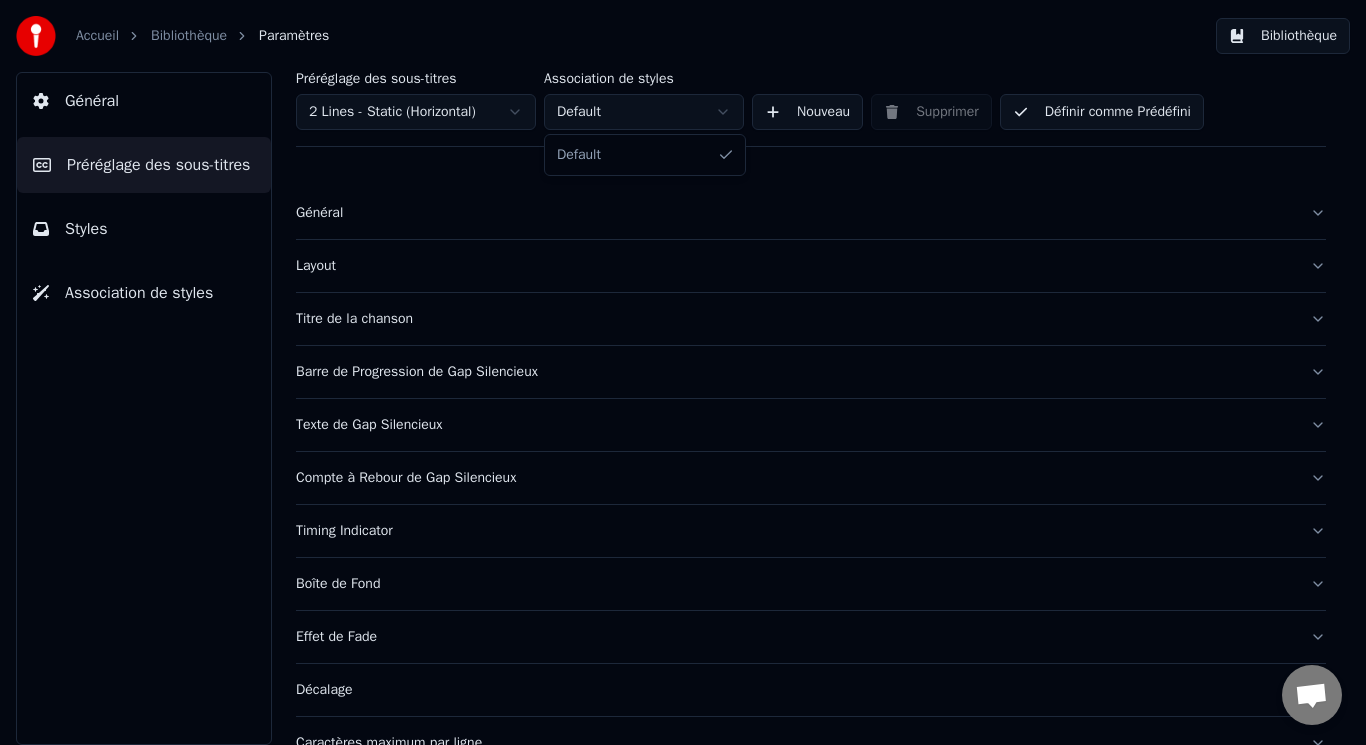 click on "Accueil Bibliothèque Paramètres Bibliothèque Général Préréglage des sous-titres Styles Association de styles Préréglage des sous-titres 2 Lines - Static (Horizontal) Association de styles Default Nouveau Supprimer Définir comme Prédéfini Général Layout Titre de la chanson Barre de Progression de Gap Silencieux Texte de Gap Silencieux Compte à Rebour de Gap Silencieux Timing Indicator Boîte de Fond Effet de Fade Décalage Caractères maximum par ligne Diviser la Ligne Automatiquement Advanced Settings Default" at bounding box center (683, 372) 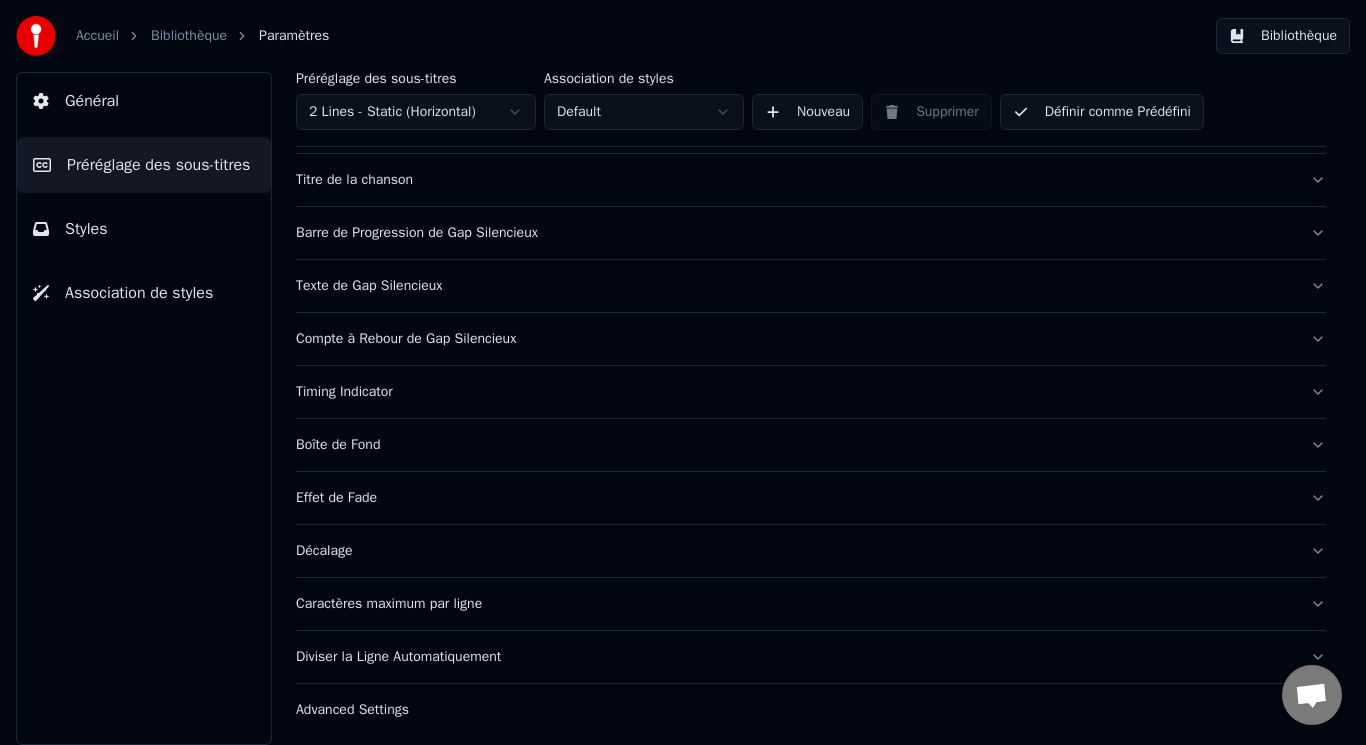 scroll, scrollTop: 146, scrollLeft: 0, axis: vertical 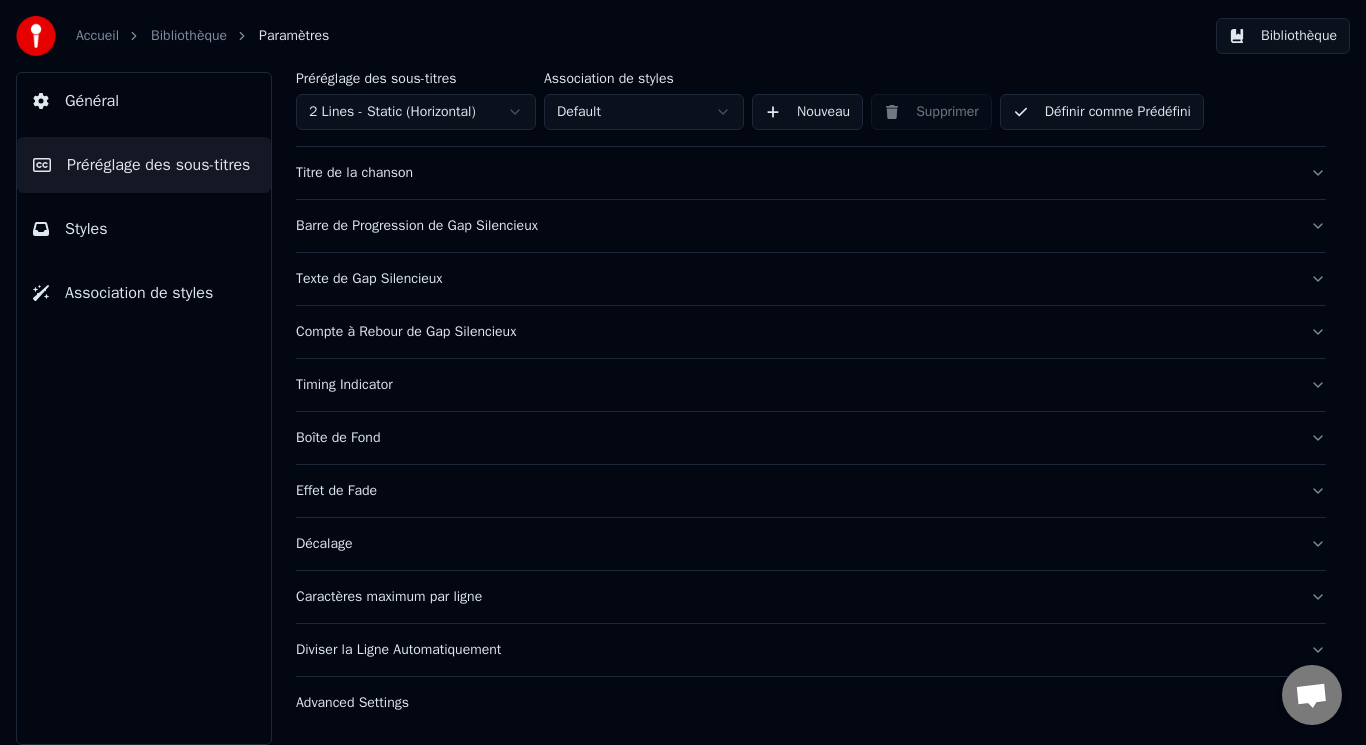 click on "Diviser la Ligne Automatiquement" at bounding box center [795, 650] 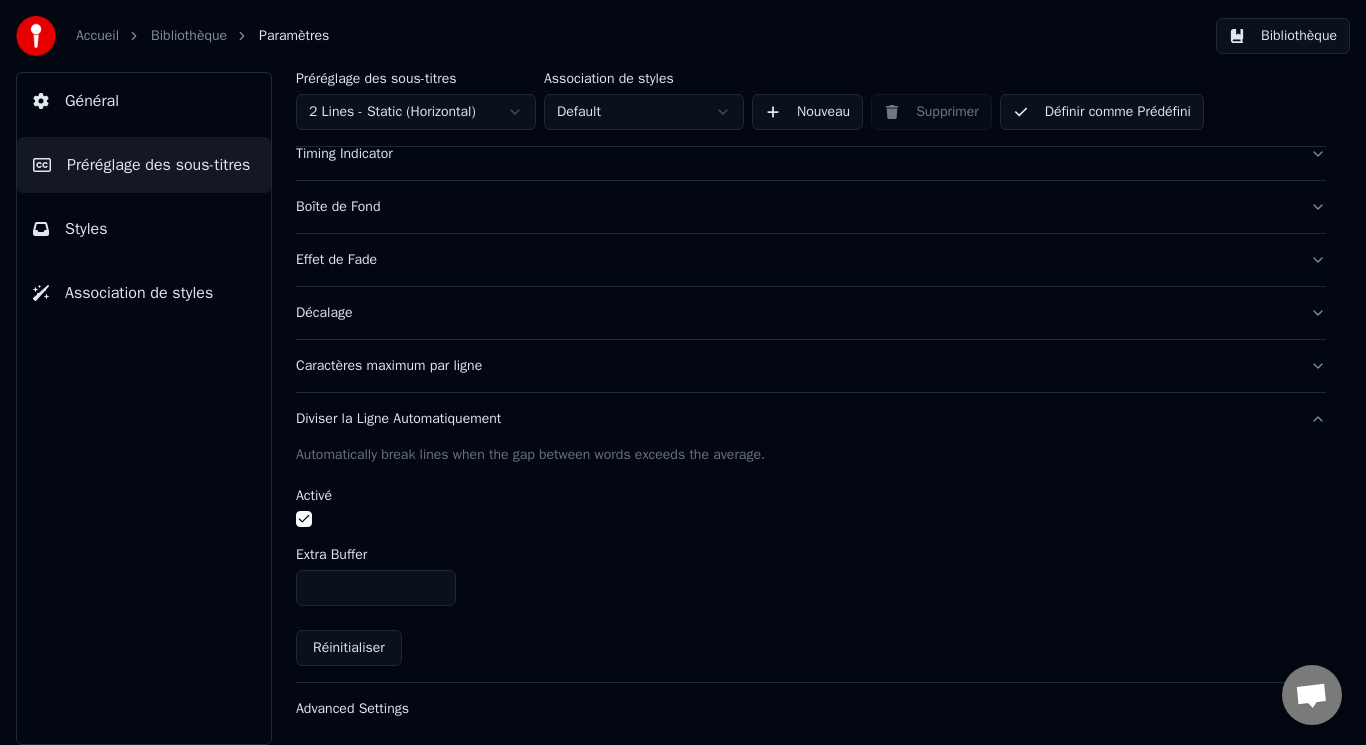 scroll, scrollTop: 382, scrollLeft: 0, axis: vertical 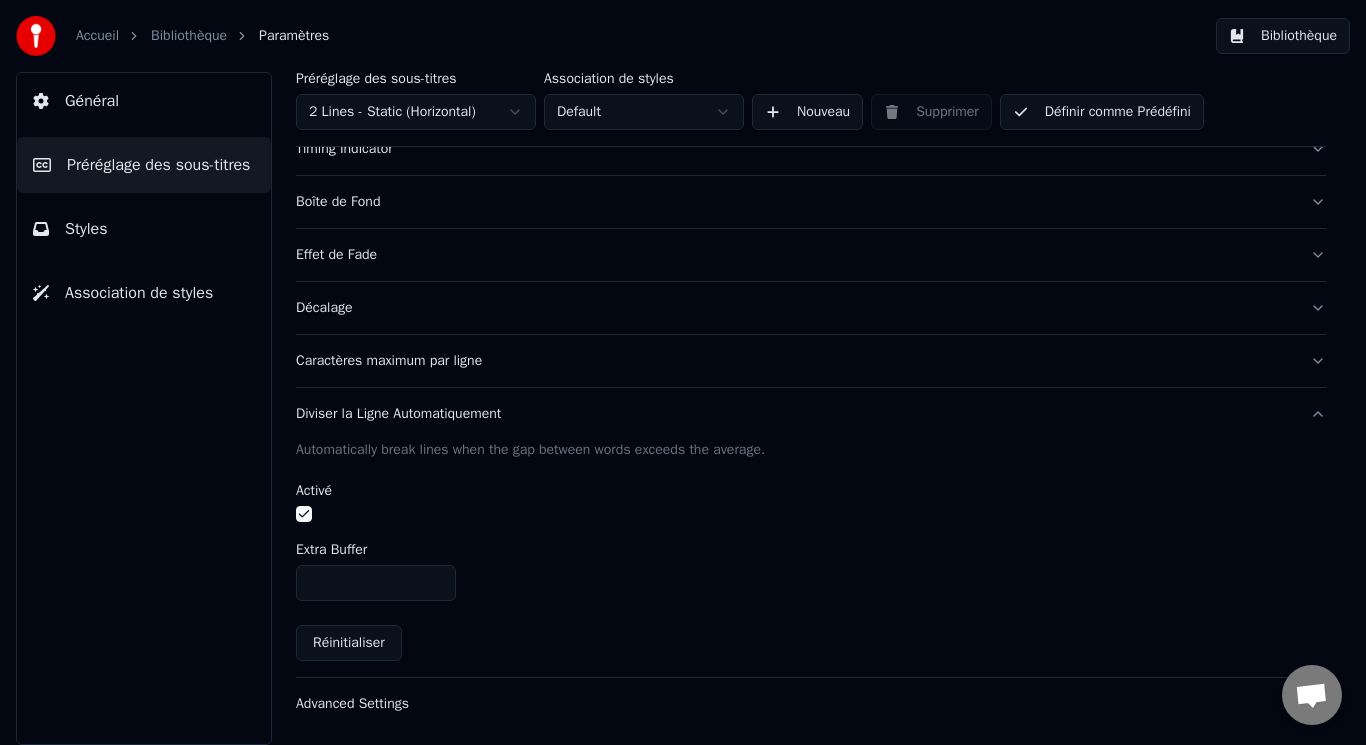 click at bounding box center [304, 514] 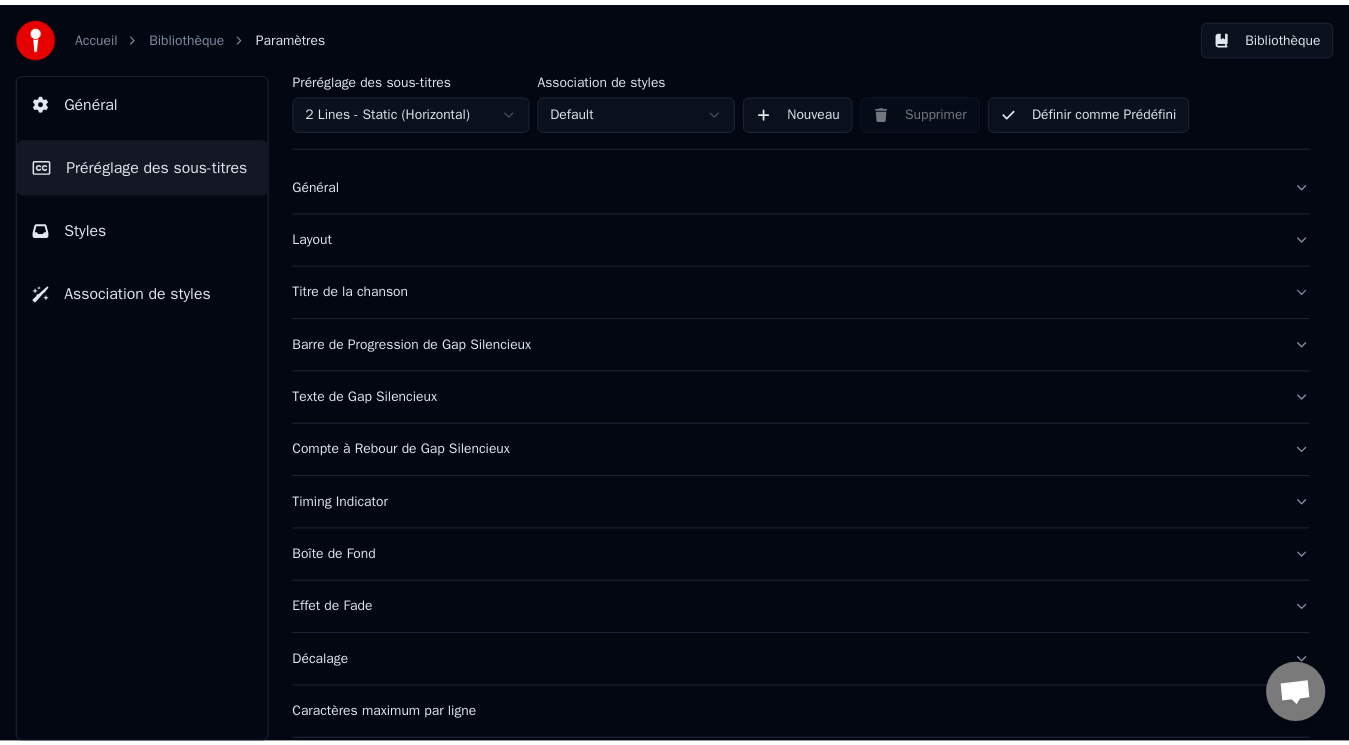 scroll, scrollTop: 0, scrollLeft: 0, axis: both 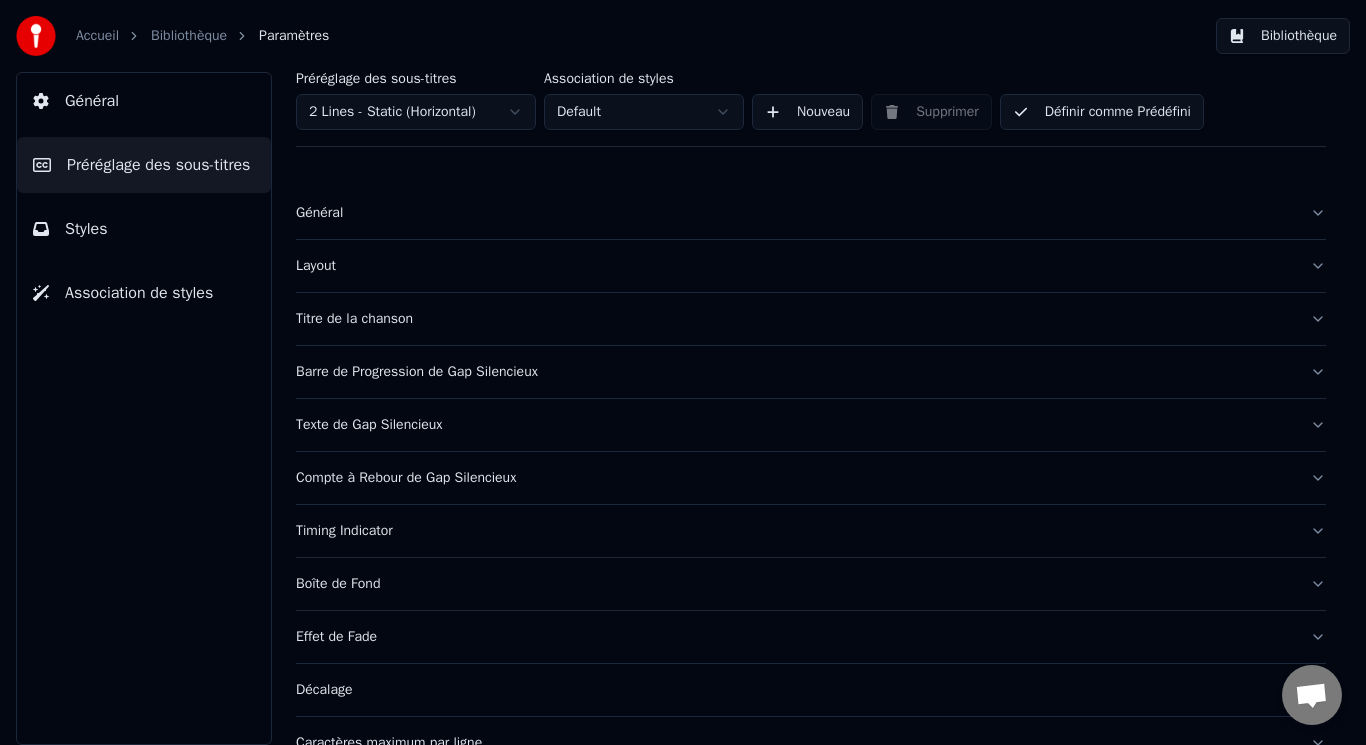 click on "Bibliothèque" at bounding box center [189, 36] 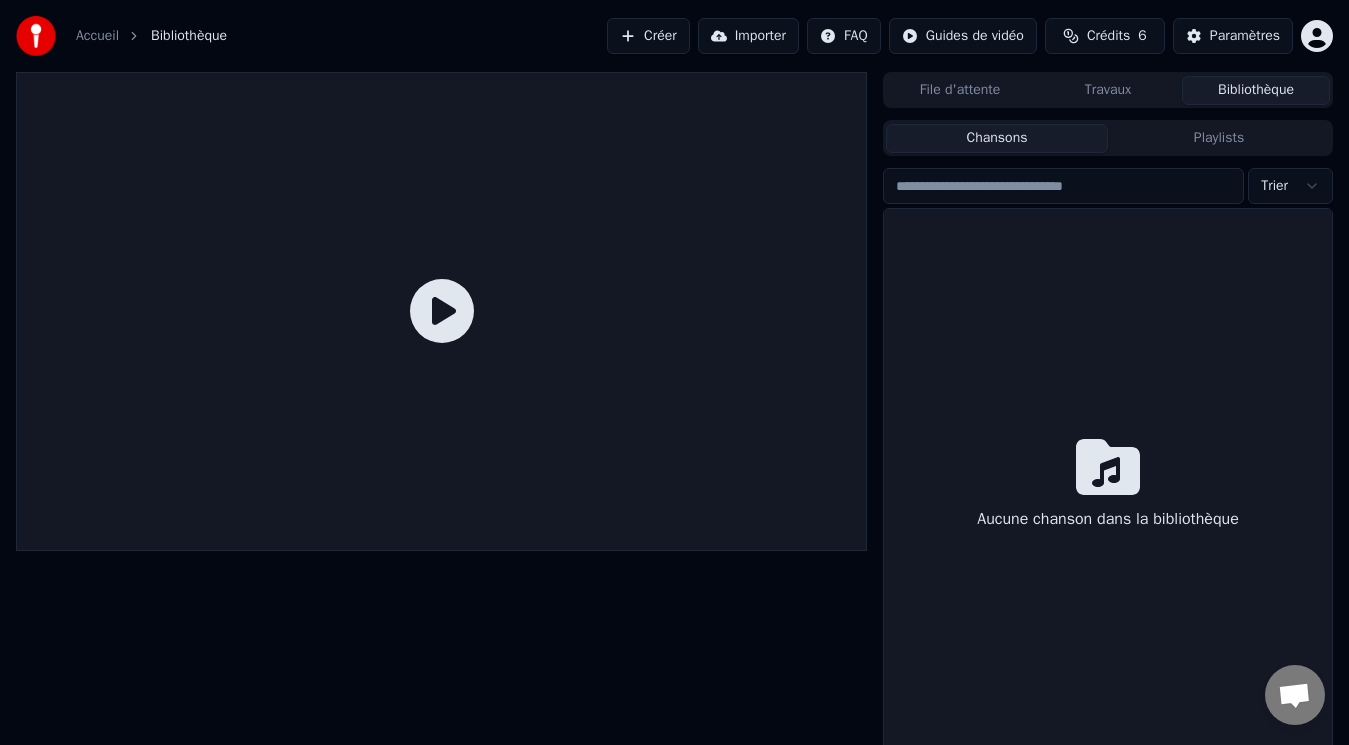 click on "Importer" at bounding box center [748, 36] 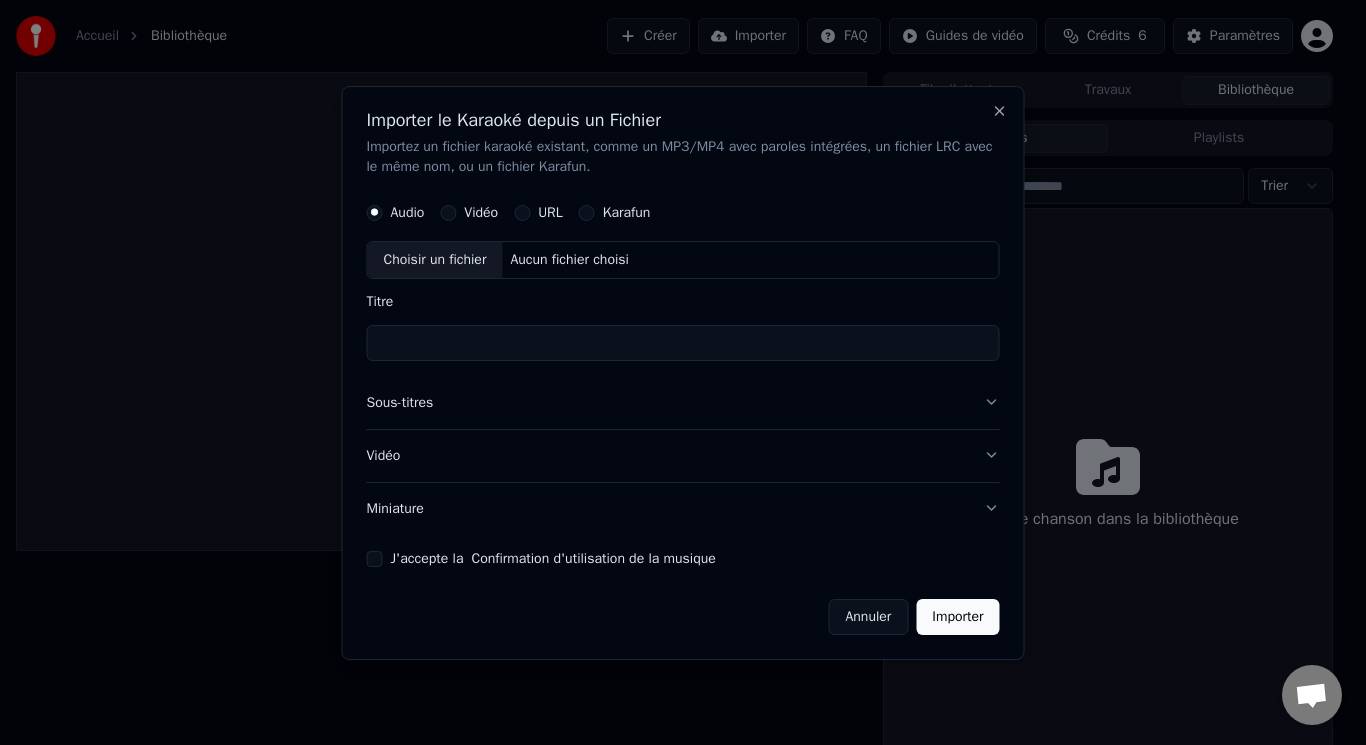 click on "Annuler" at bounding box center [868, 616] 